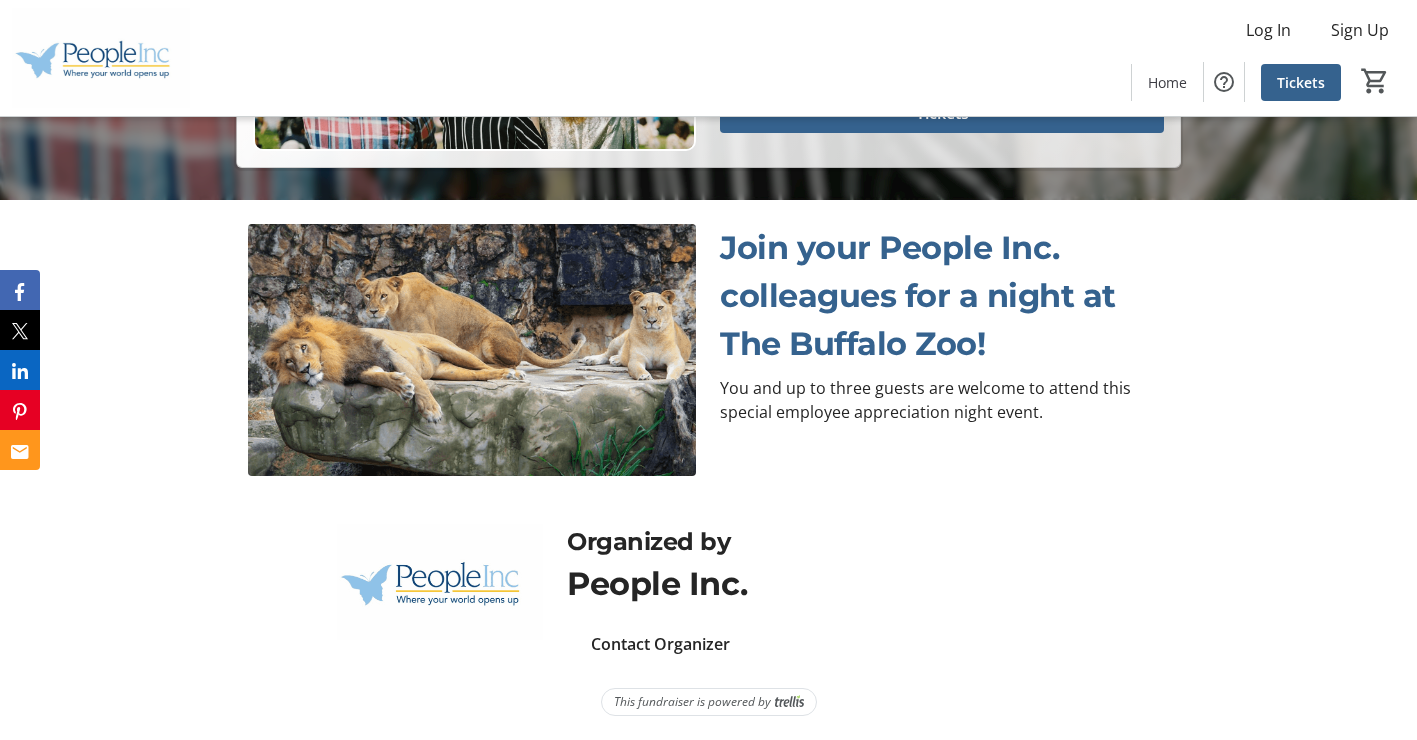 scroll, scrollTop: 460, scrollLeft: 0, axis: vertical 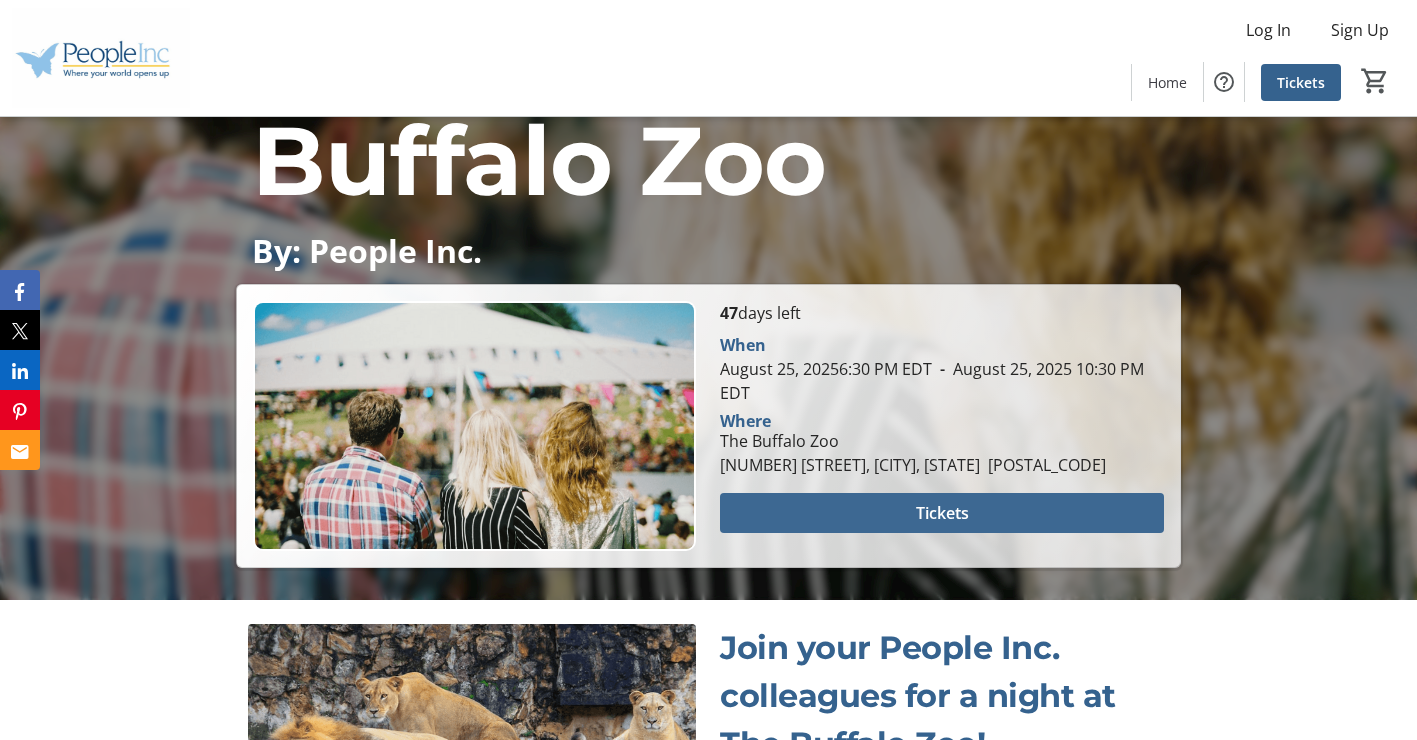 click on "Tickets" at bounding box center (942, 513) 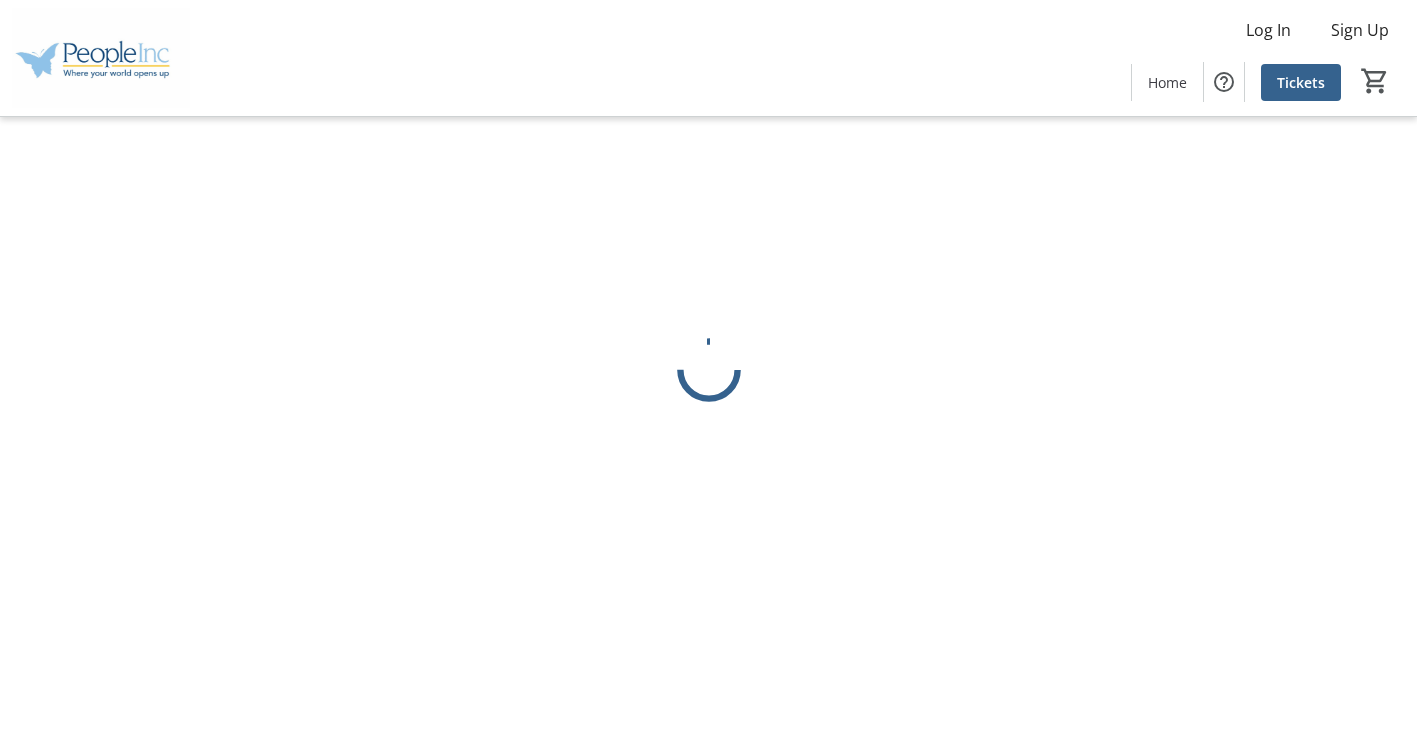 scroll, scrollTop: 0, scrollLeft: 0, axis: both 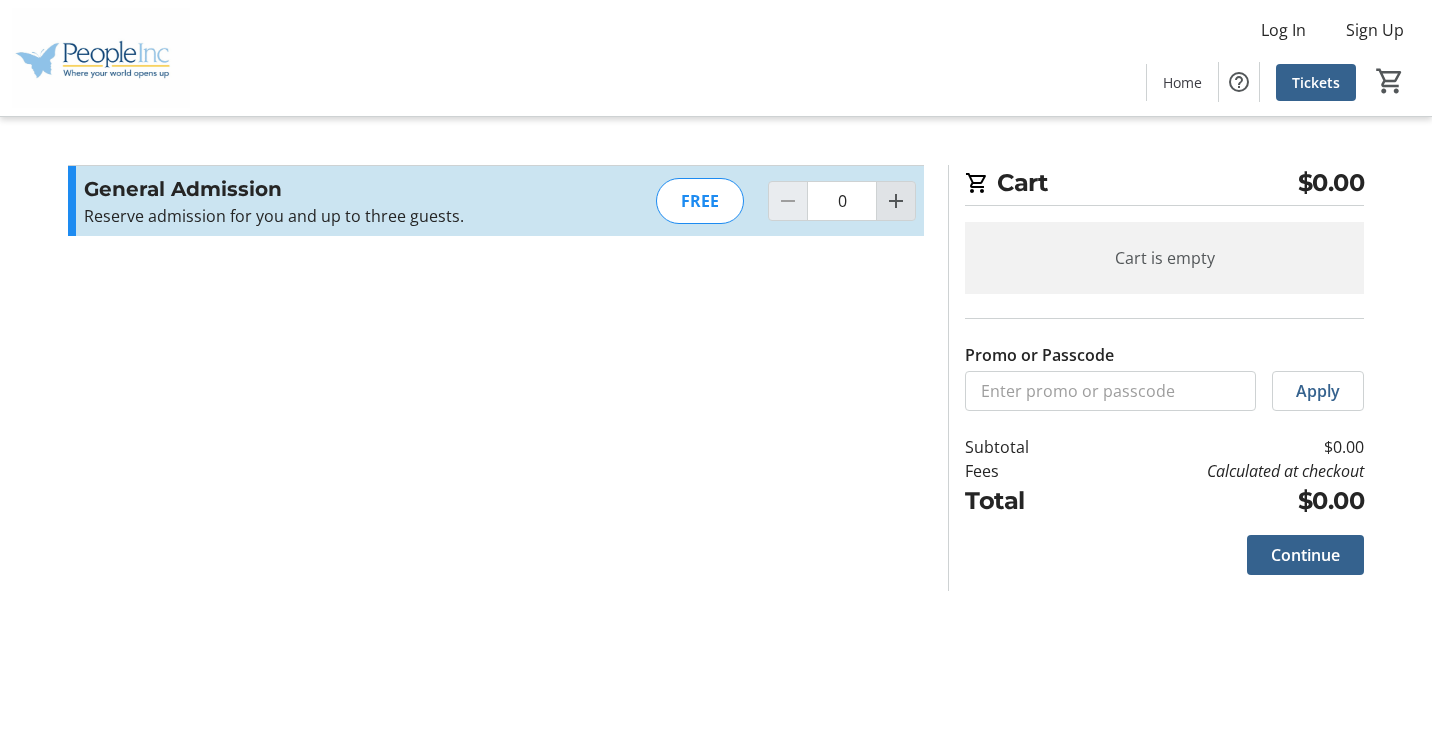 click at bounding box center (896, 201) 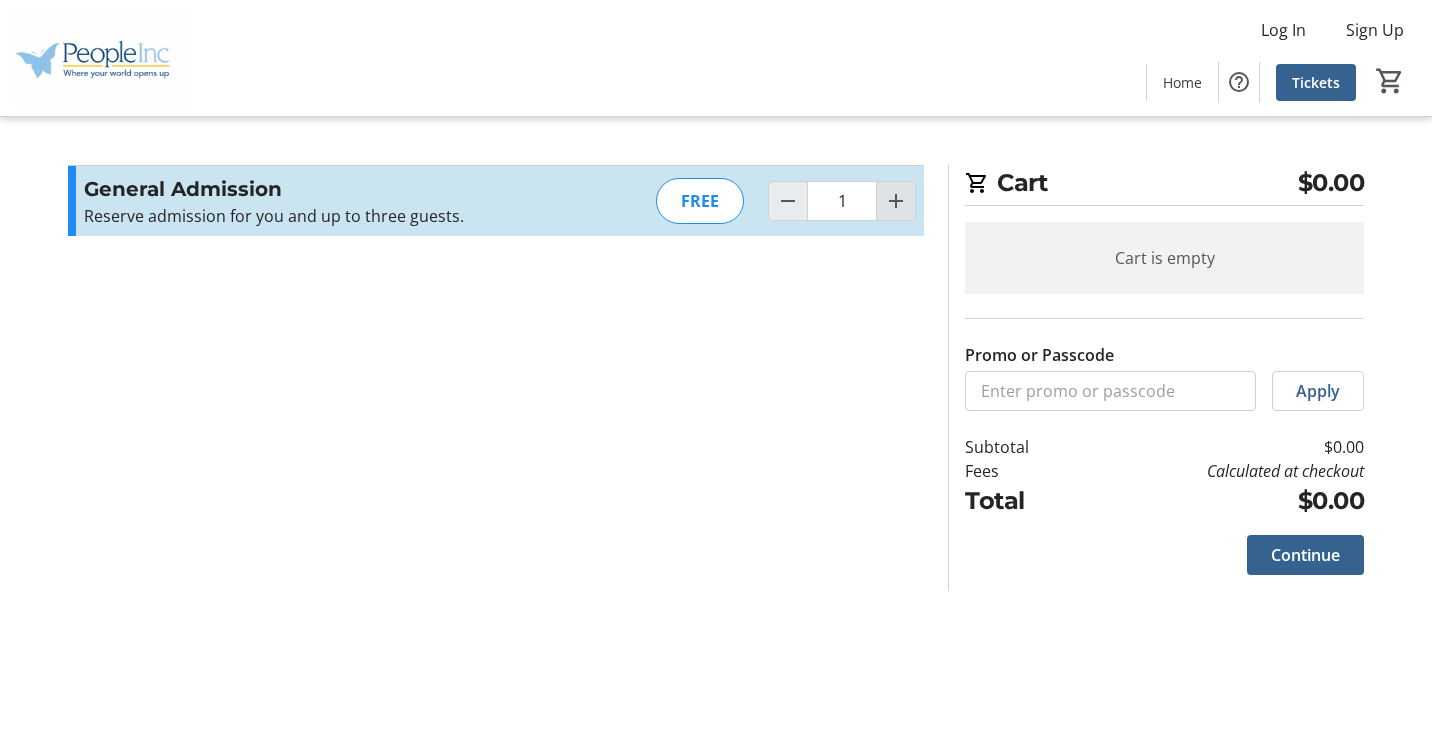 click at bounding box center (896, 201) 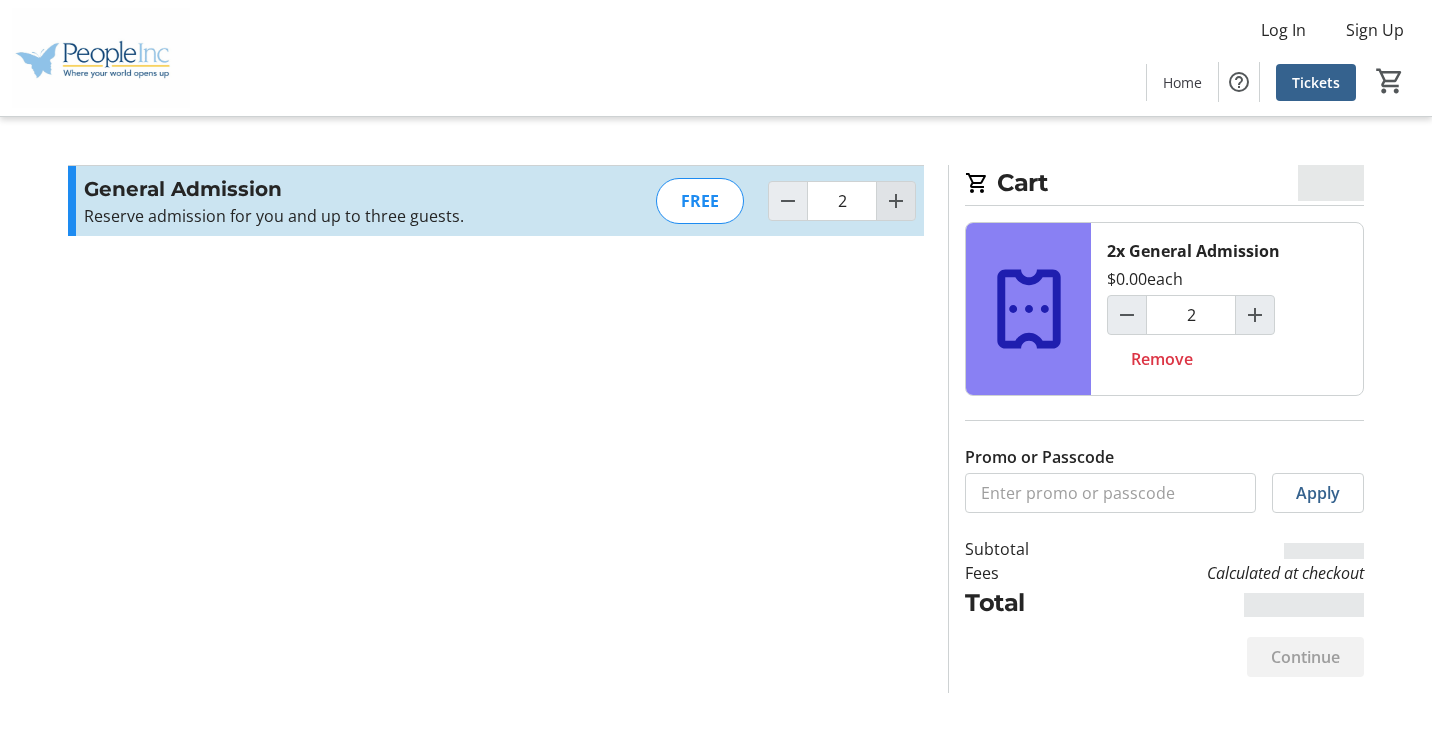 click at bounding box center (896, 201) 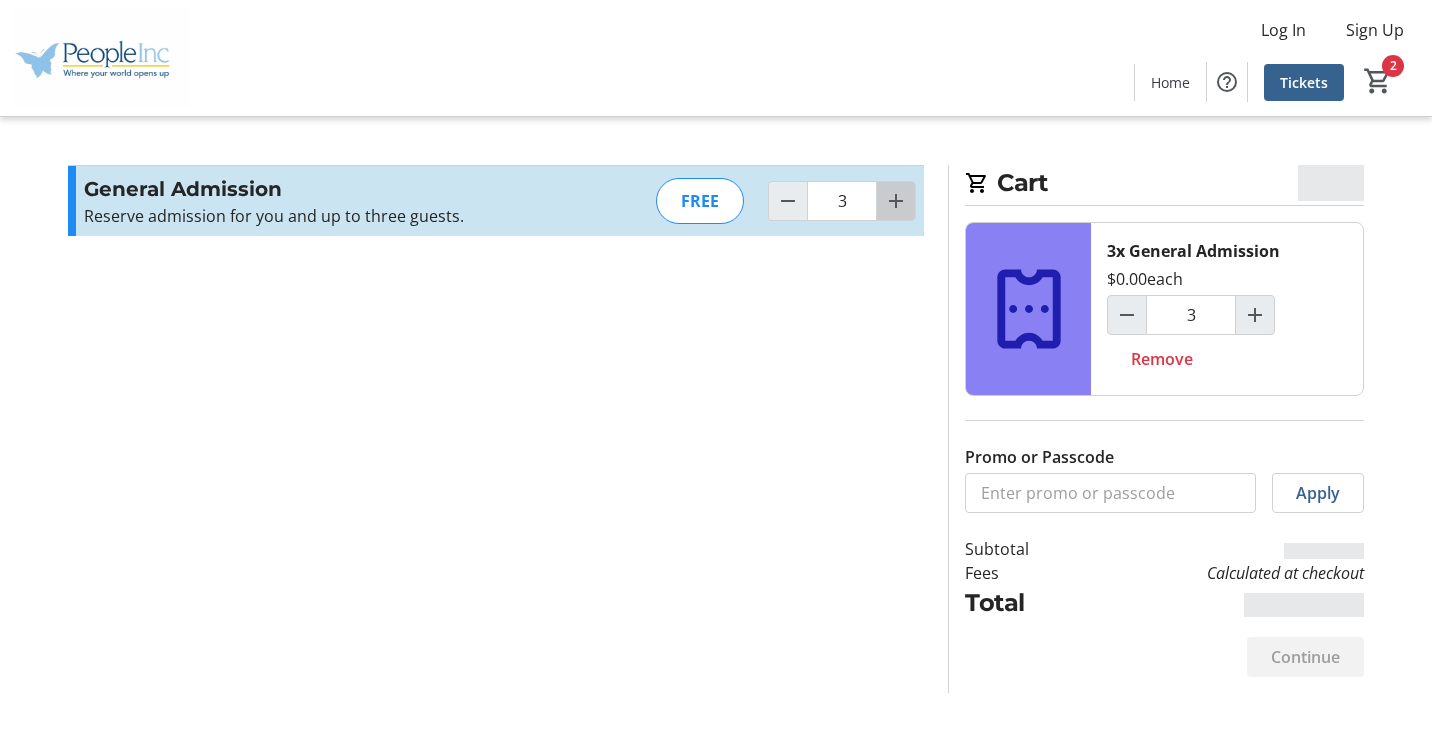 click at bounding box center [896, 201] 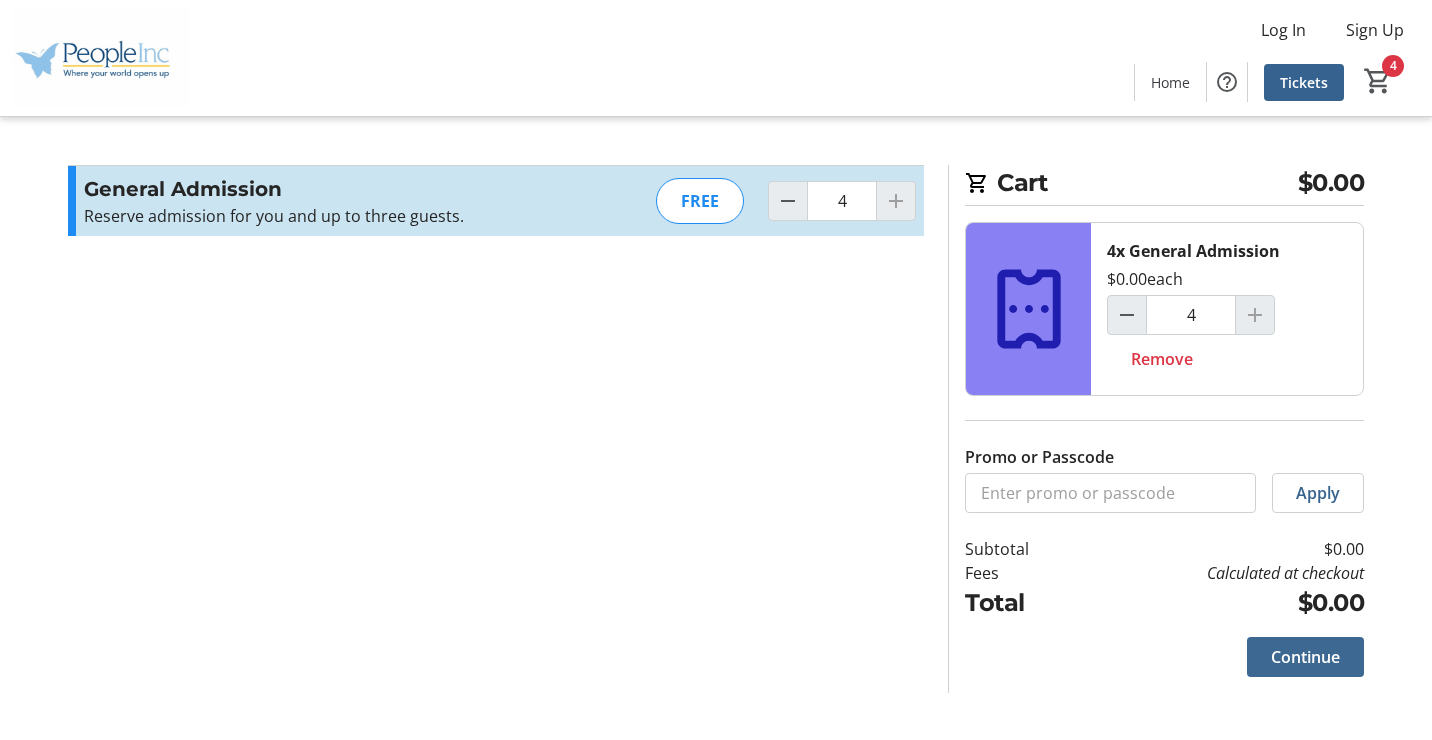 click on "Continue" at bounding box center [1305, 657] 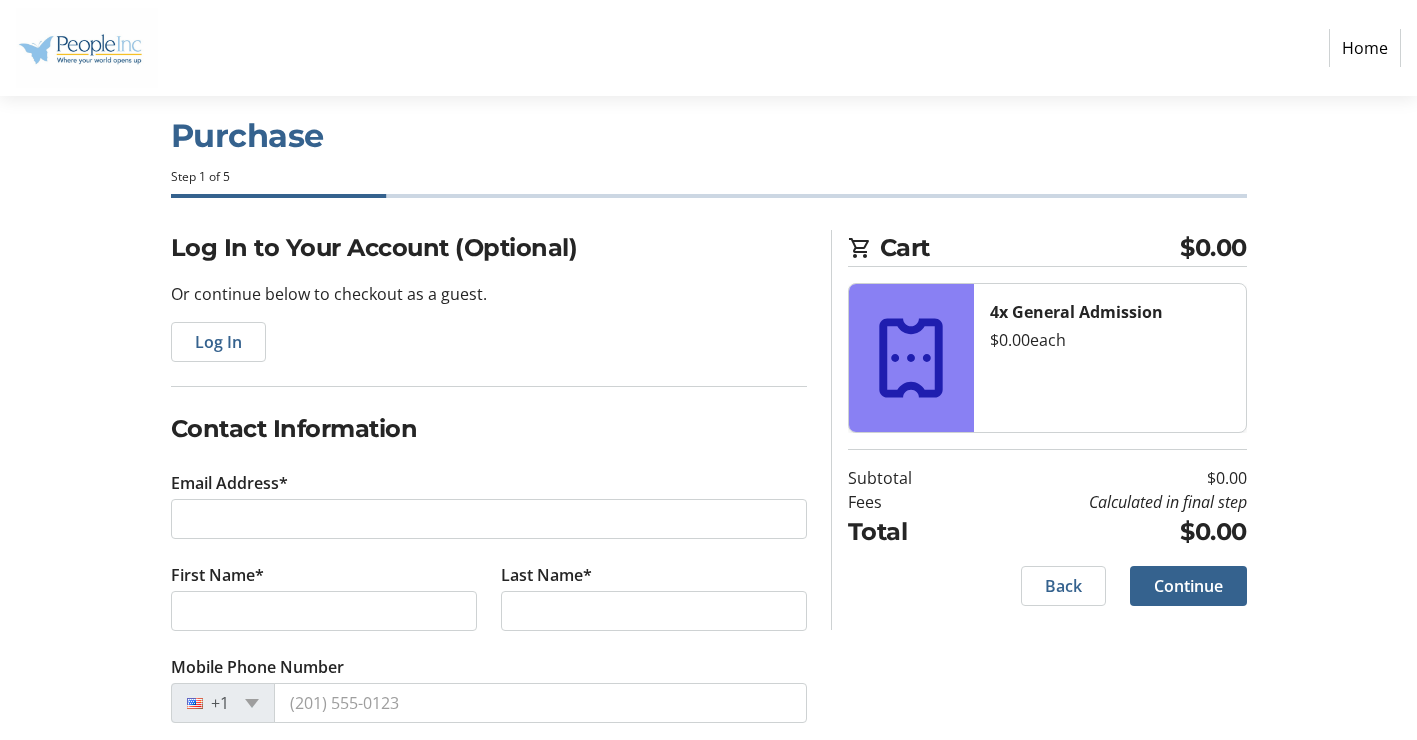 scroll, scrollTop: 63, scrollLeft: 0, axis: vertical 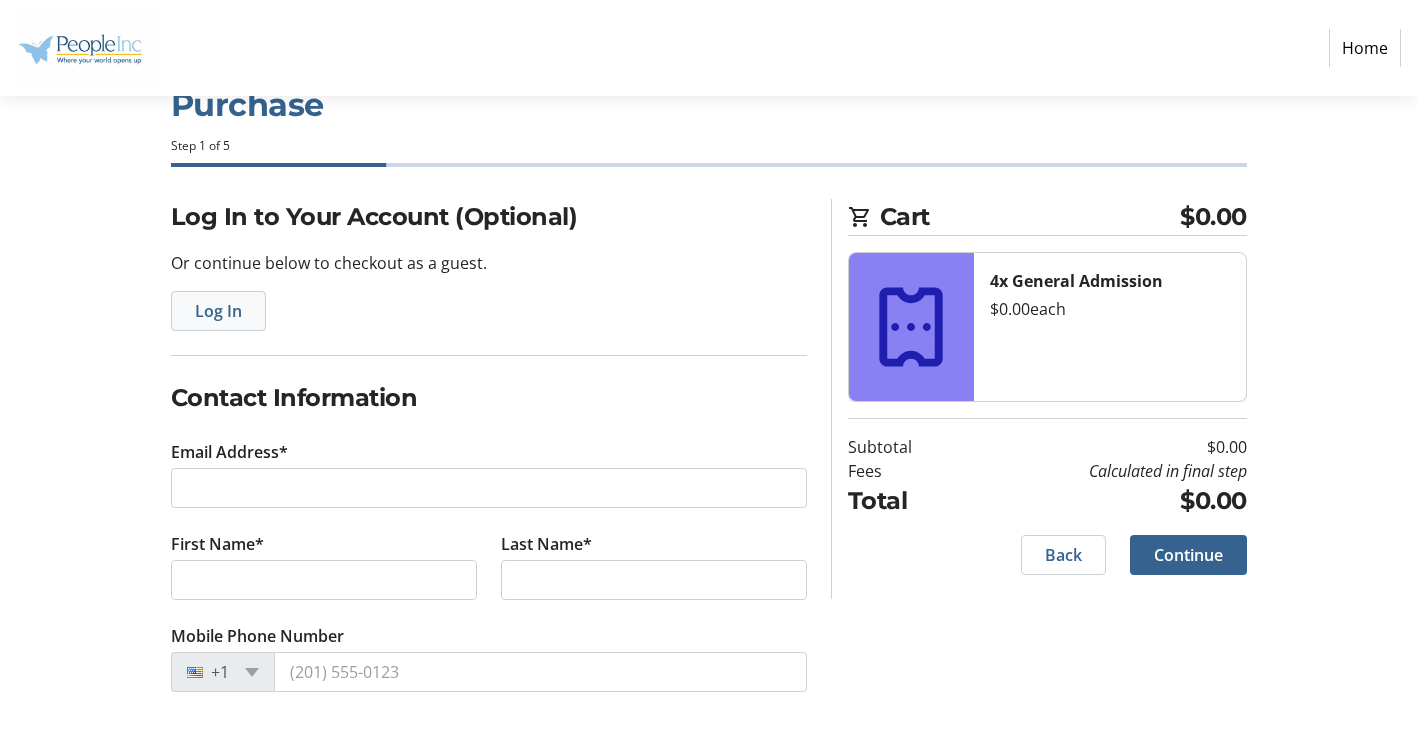 click on "Log In" at bounding box center [218, 311] 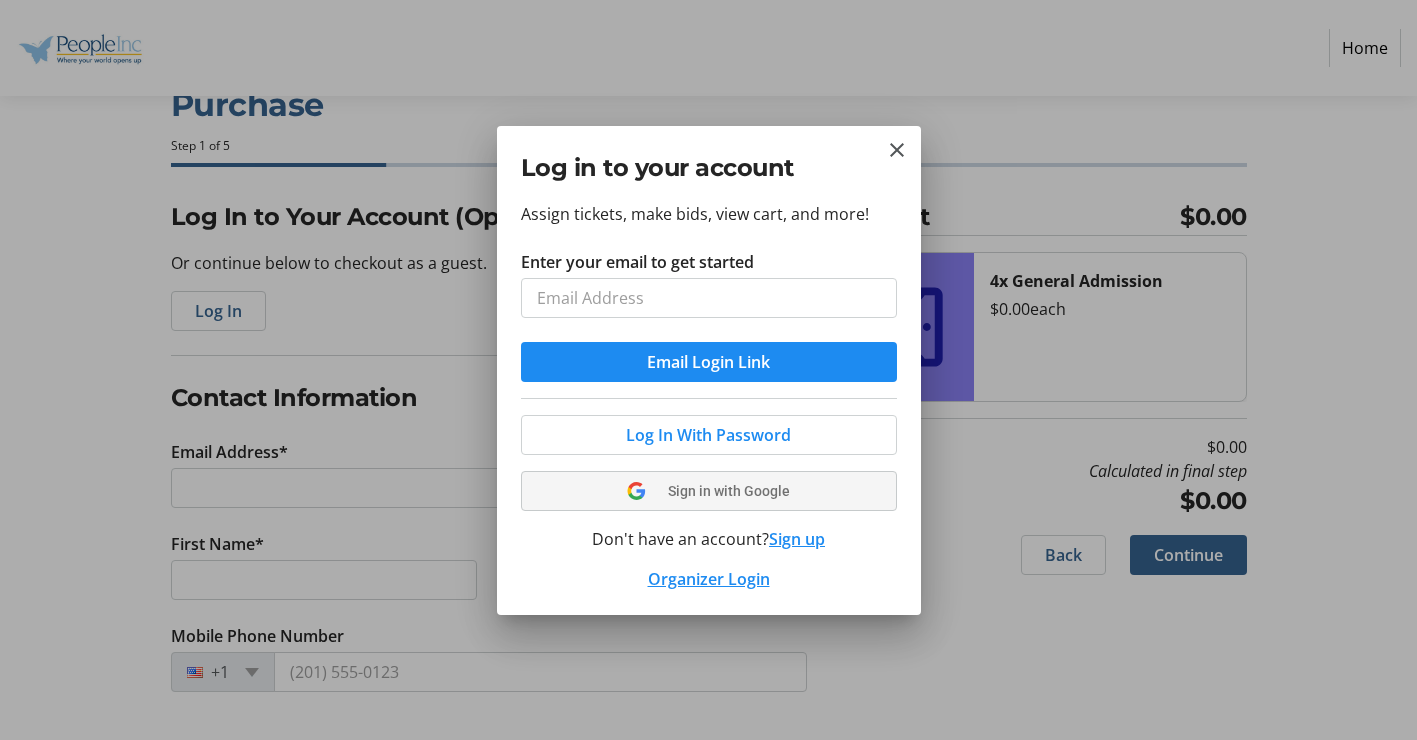 click on "Sign in with Google" at bounding box center [709, 491] 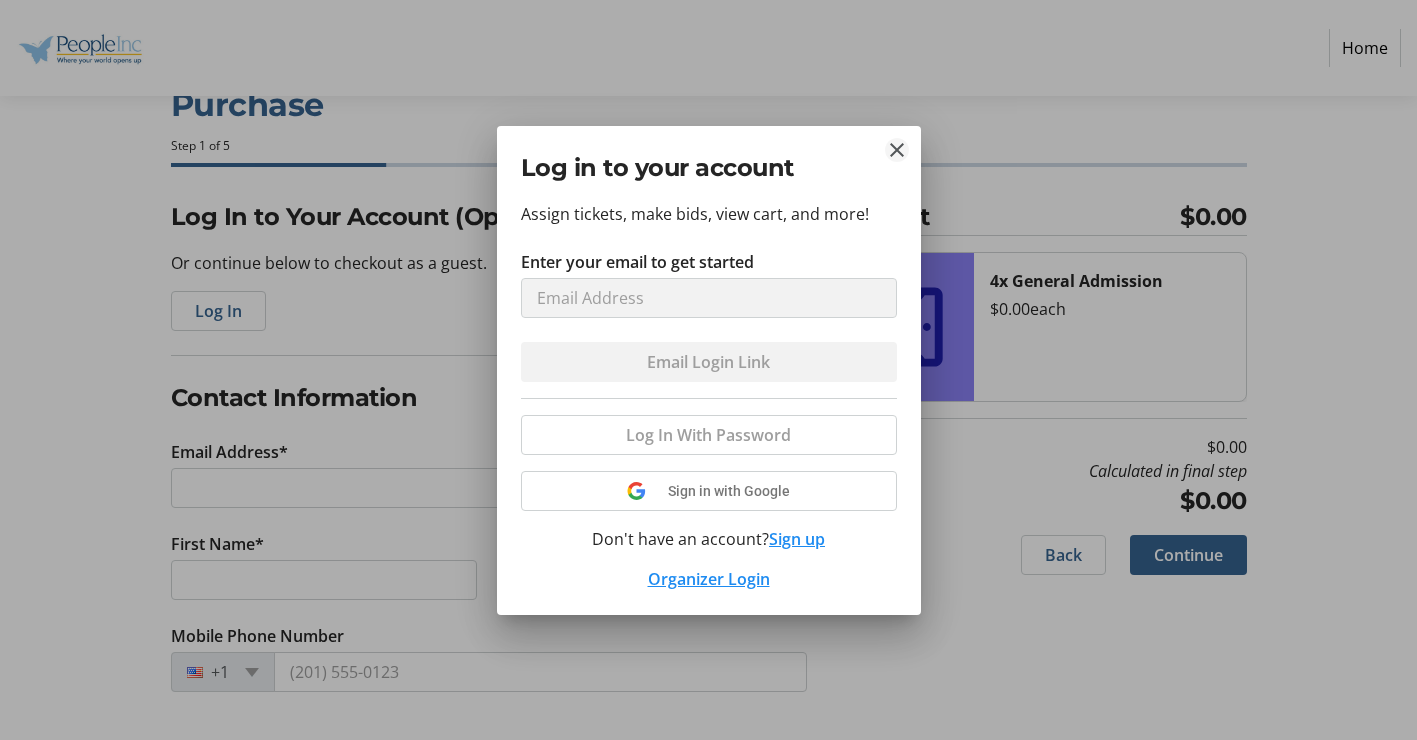 click at bounding box center [897, 150] 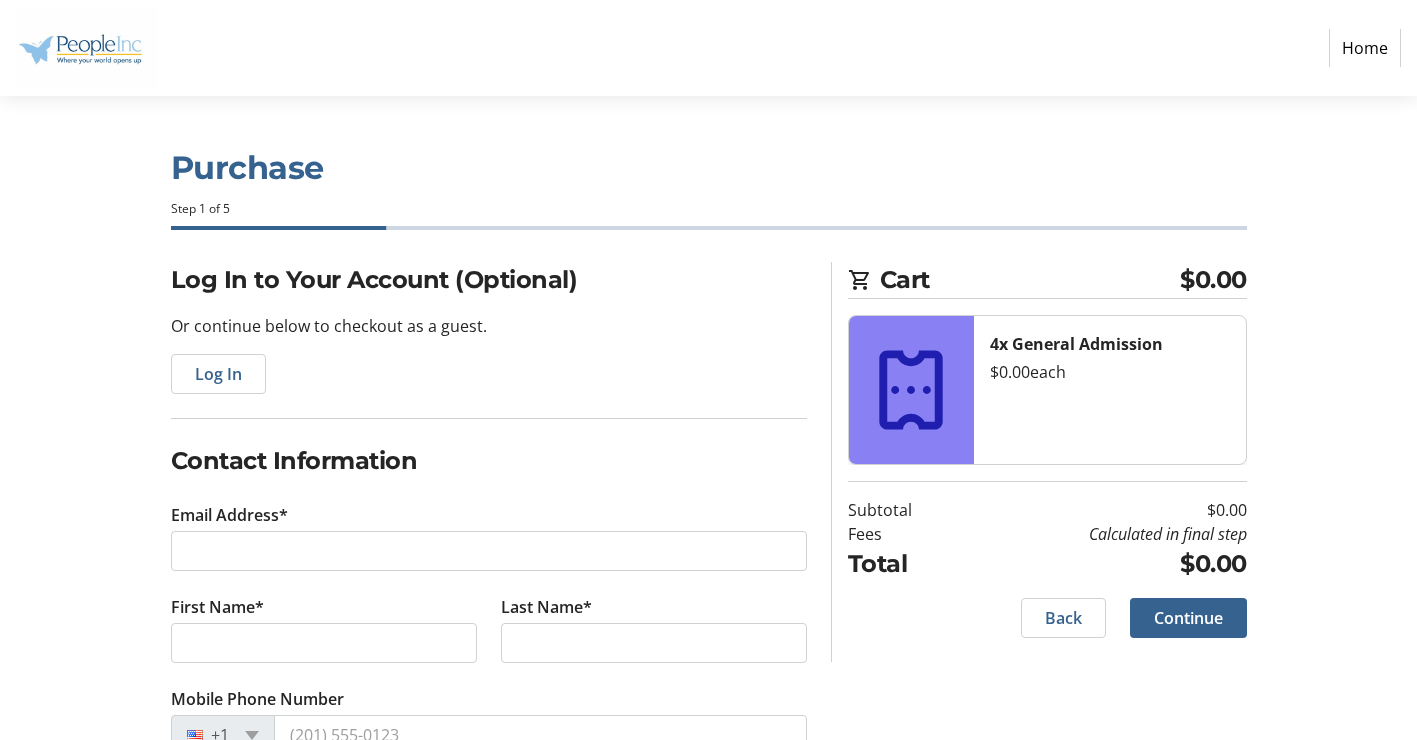scroll, scrollTop: 63, scrollLeft: 0, axis: vertical 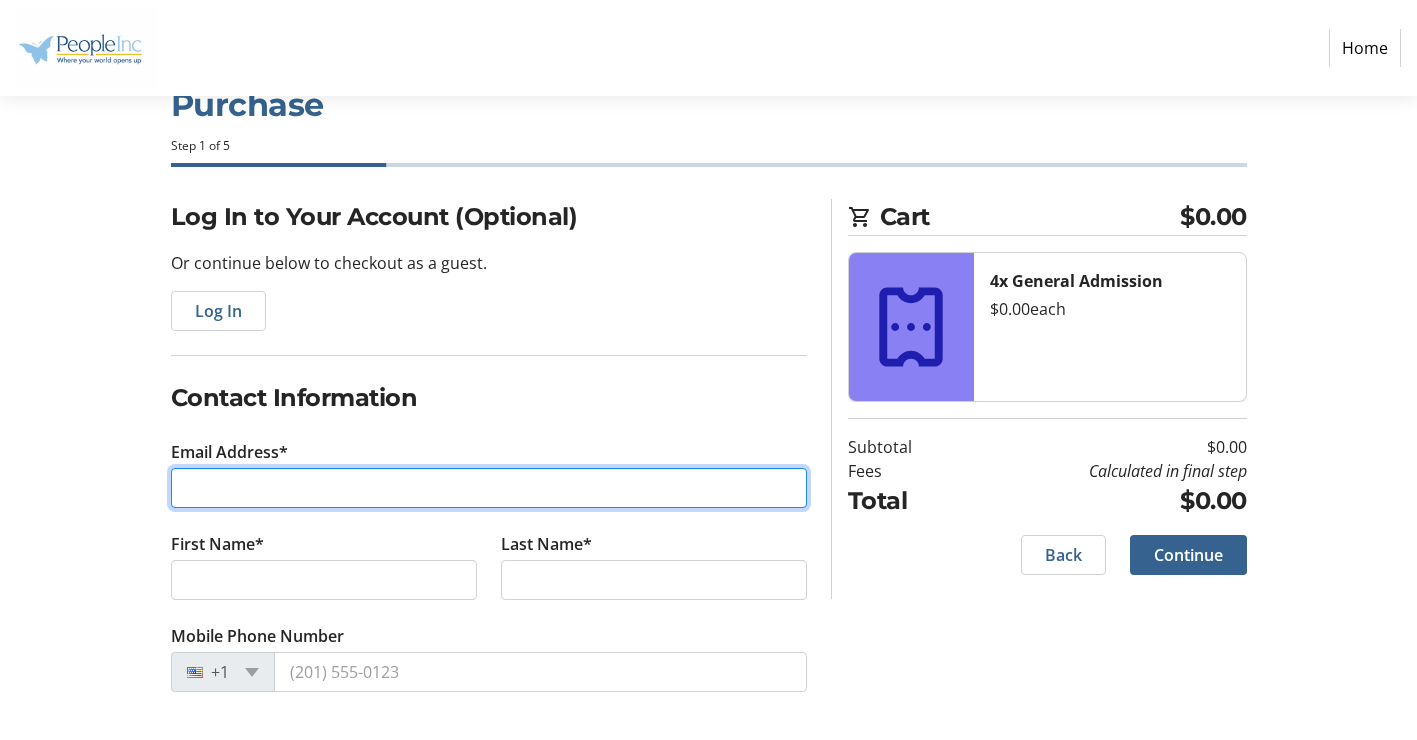 click on "Email Address*" at bounding box center [489, 488] 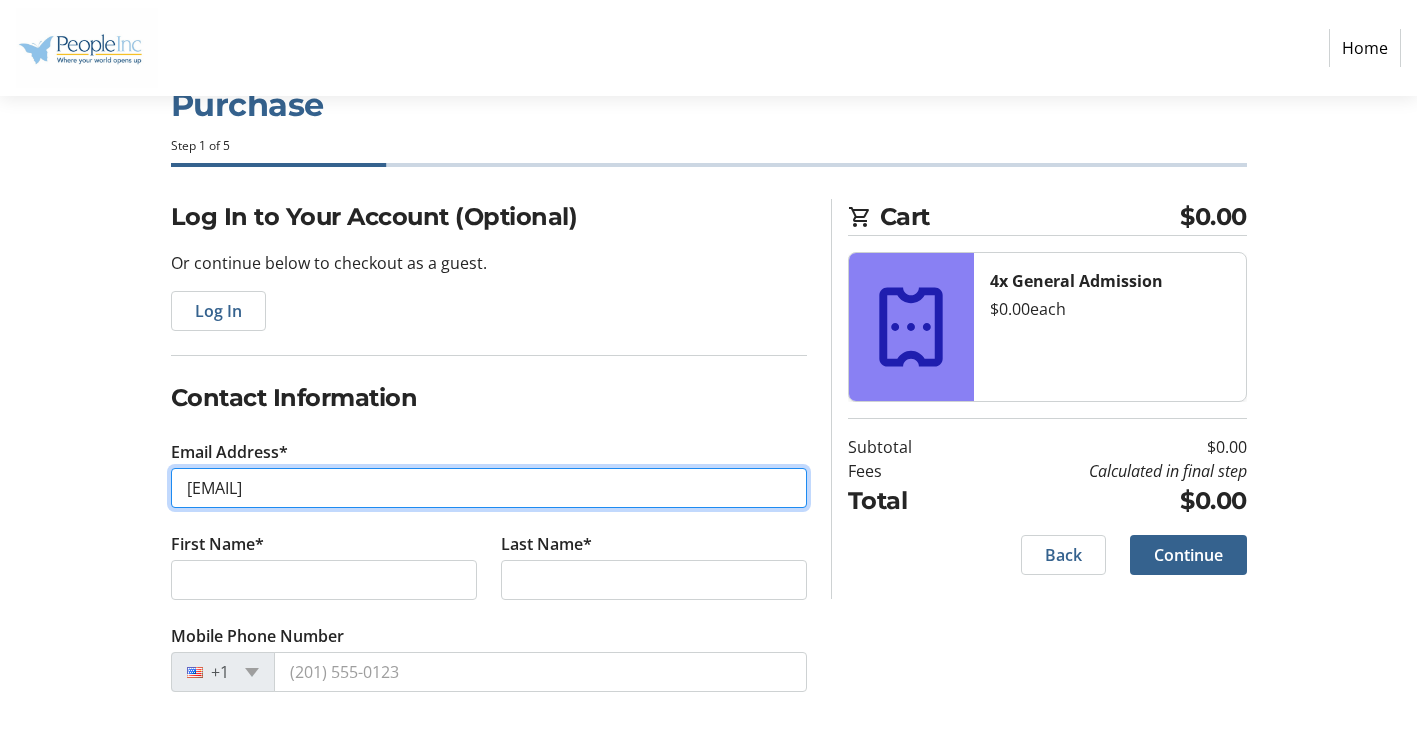 type on "[EMAIL]" 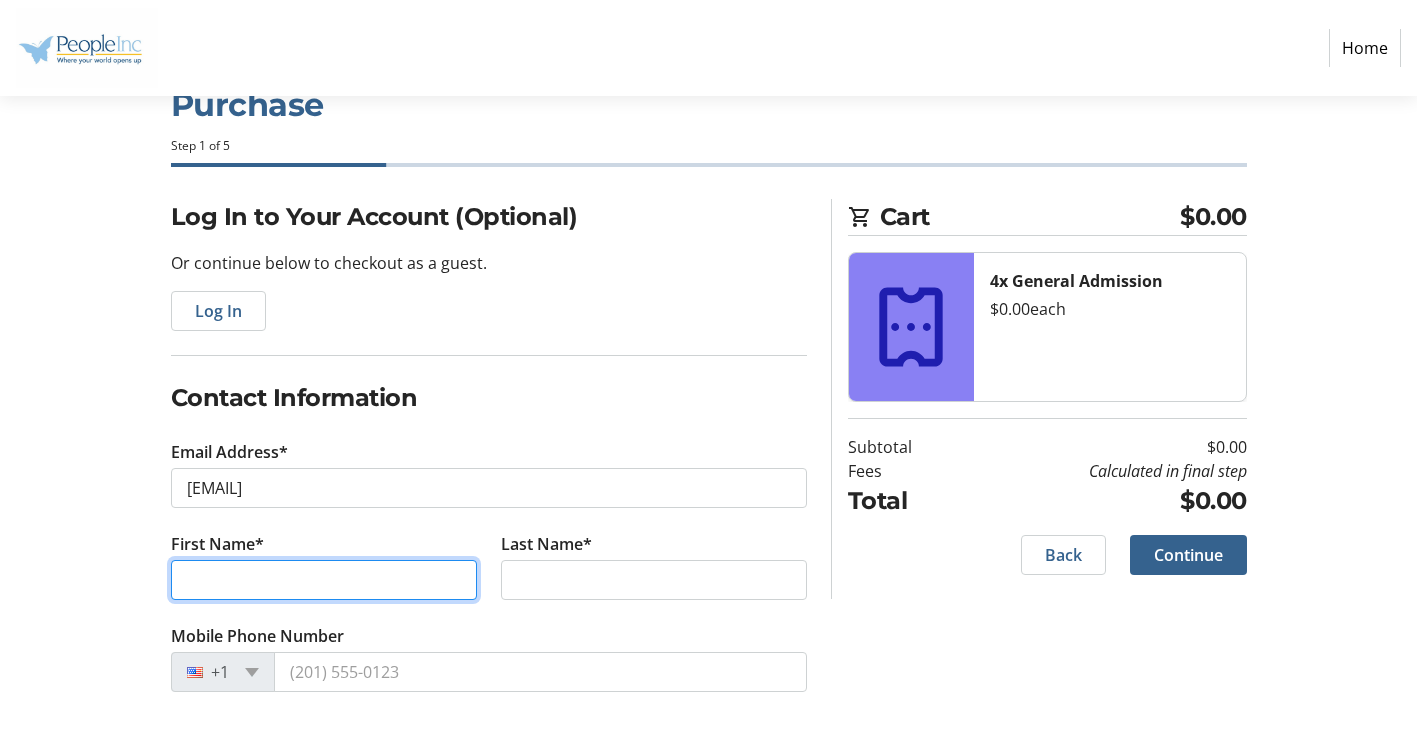 type on "[FIRST]" 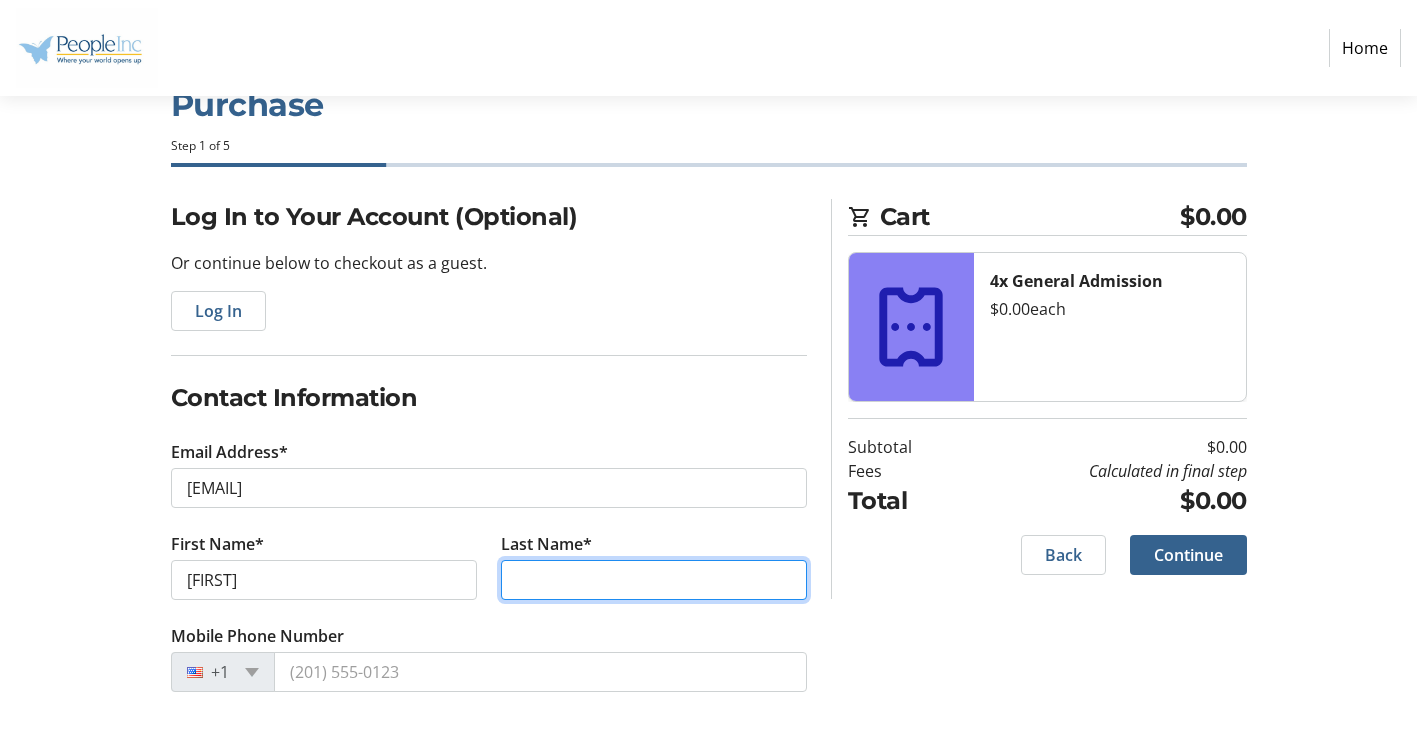 type on "[LAST]" 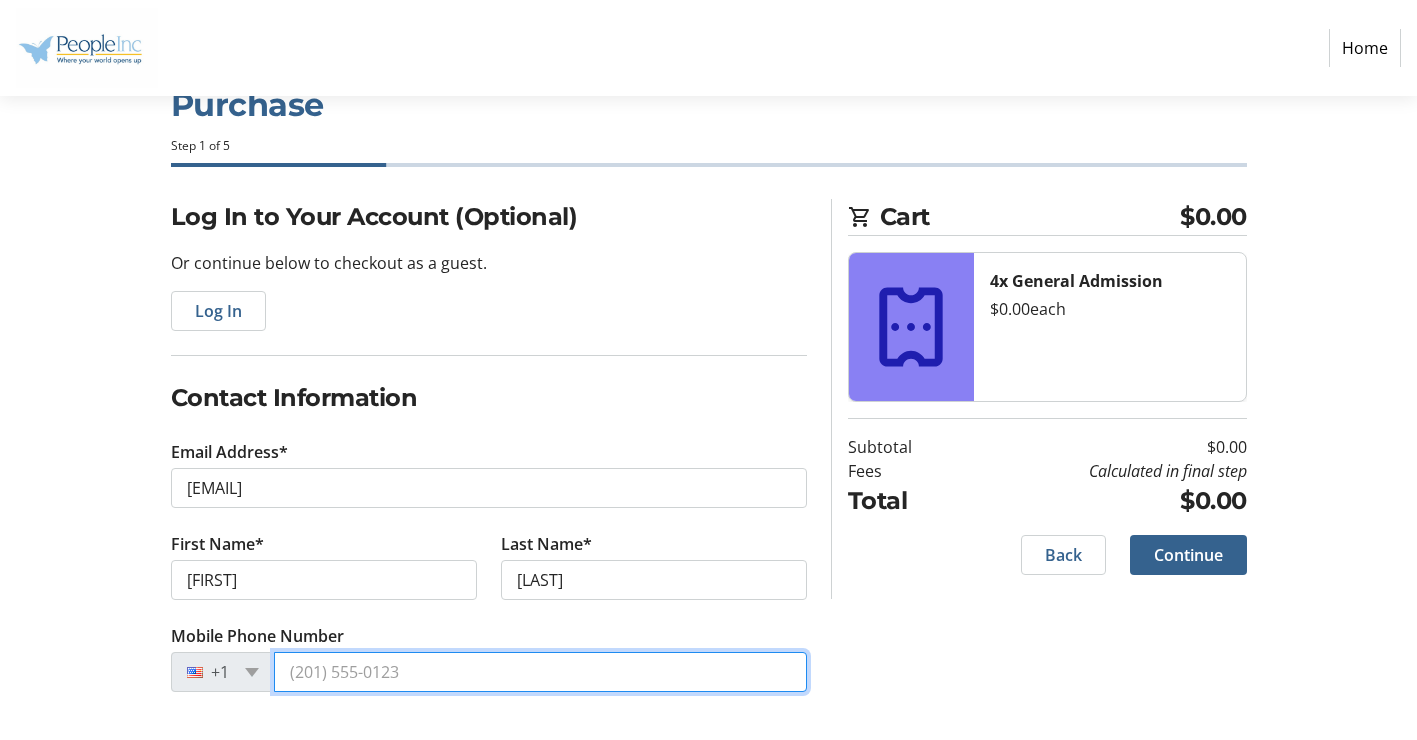 type on "[PHONE]" 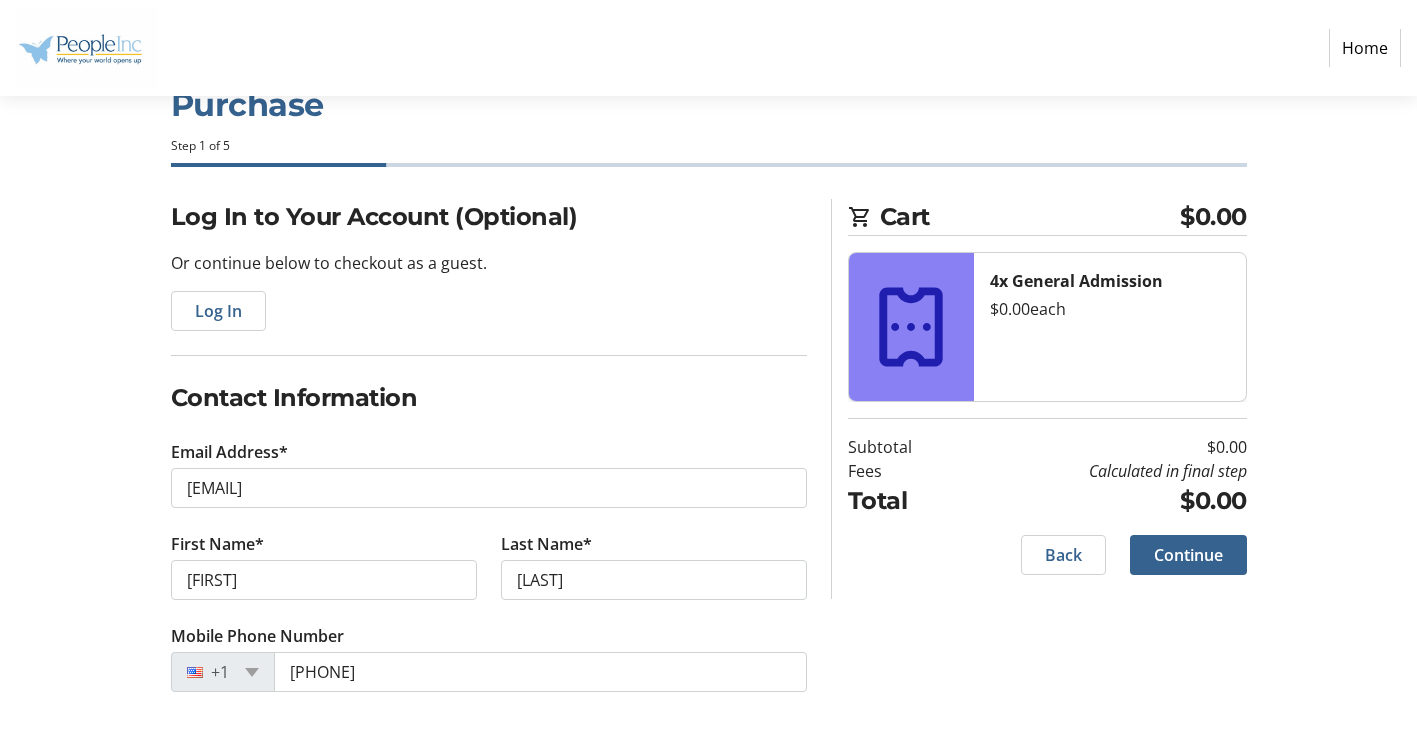click on "Log In to Your Account (Optional) Or continue below to checkout as a guest.  Log In  Contact Information Email Address* [EMAIL] First Name* [FIRST] Last Name* [LAST]  Mobile Phone Number  [PHONE] Cart $0.00 4x General Admission  $0.00   each  Subtotal  $0.00  Fees  Calculated in final step  Total  $0.00   Back   Continue" at bounding box center [709, 469] 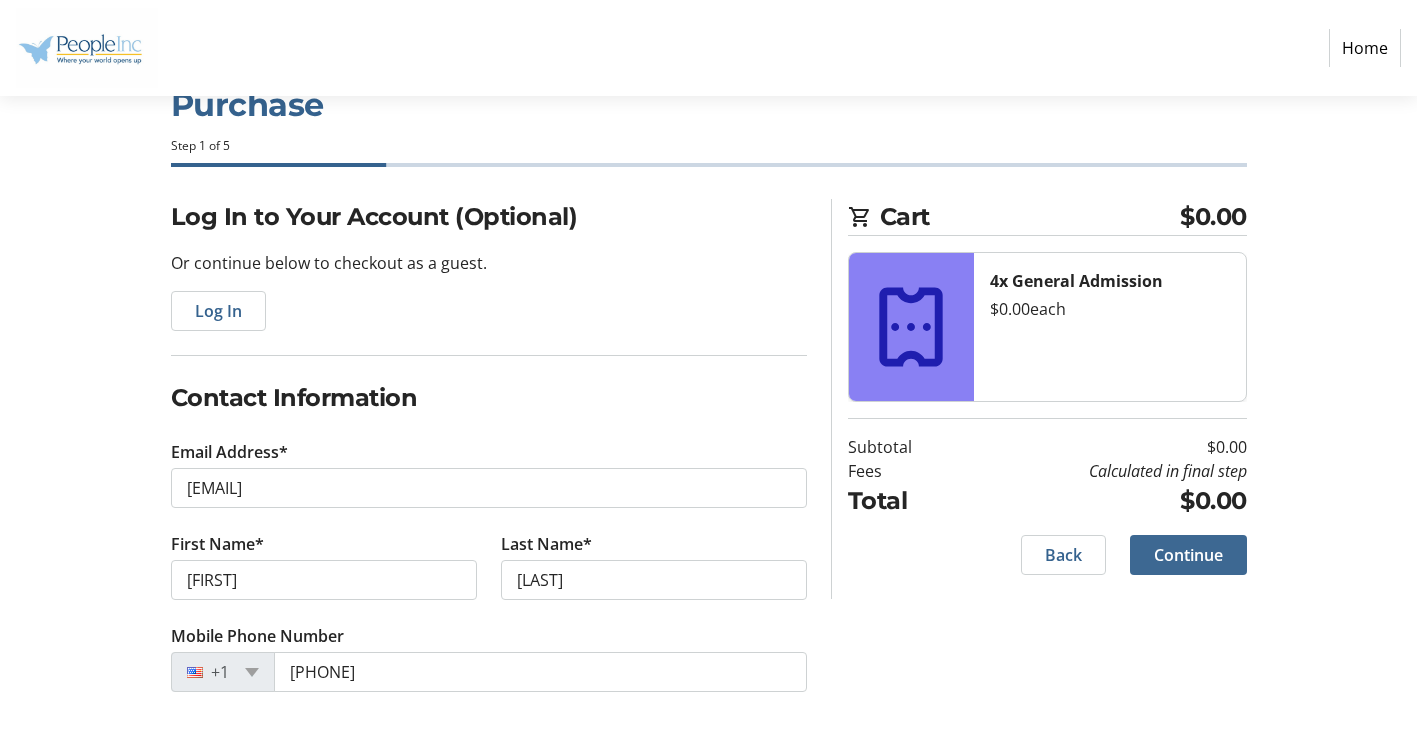 click on "Continue" at bounding box center (1188, 555) 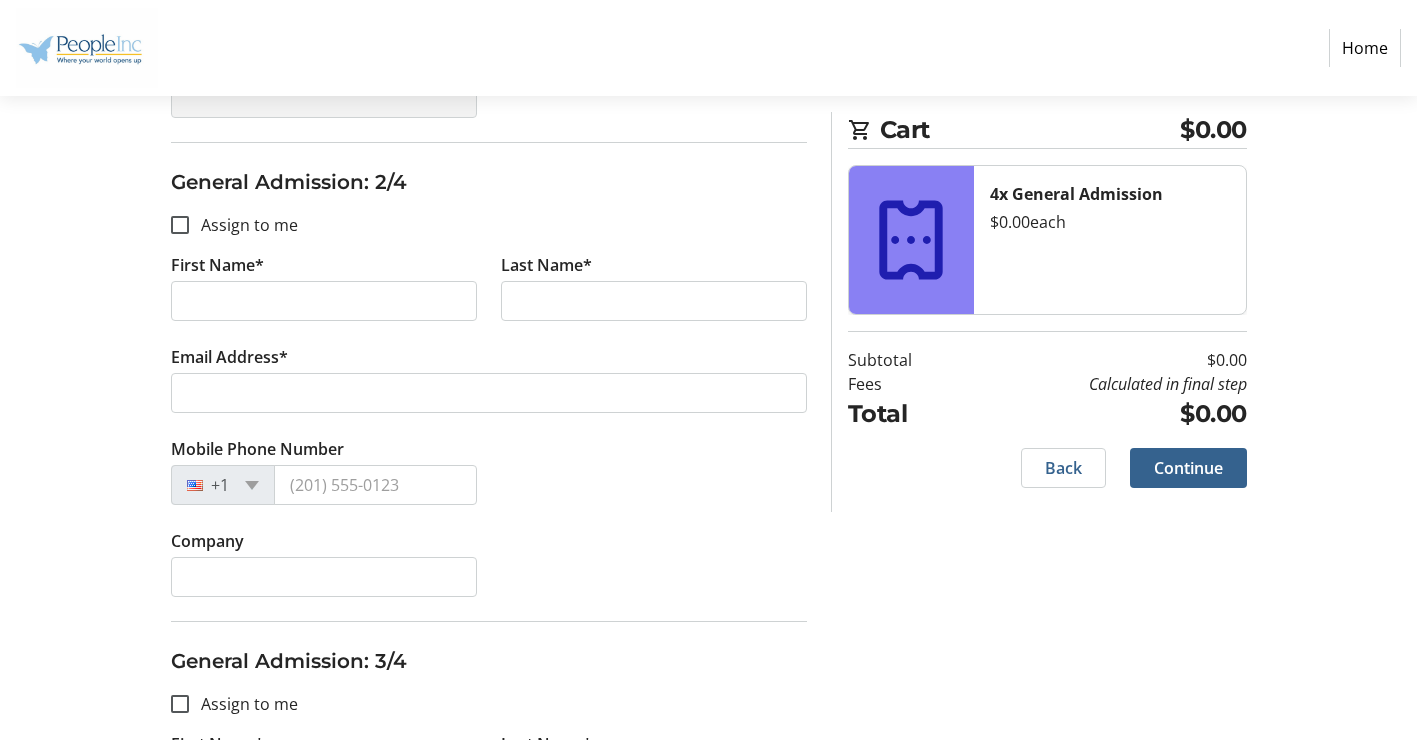 scroll, scrollTop: 700, scrollLeft: 0, axis: vertical 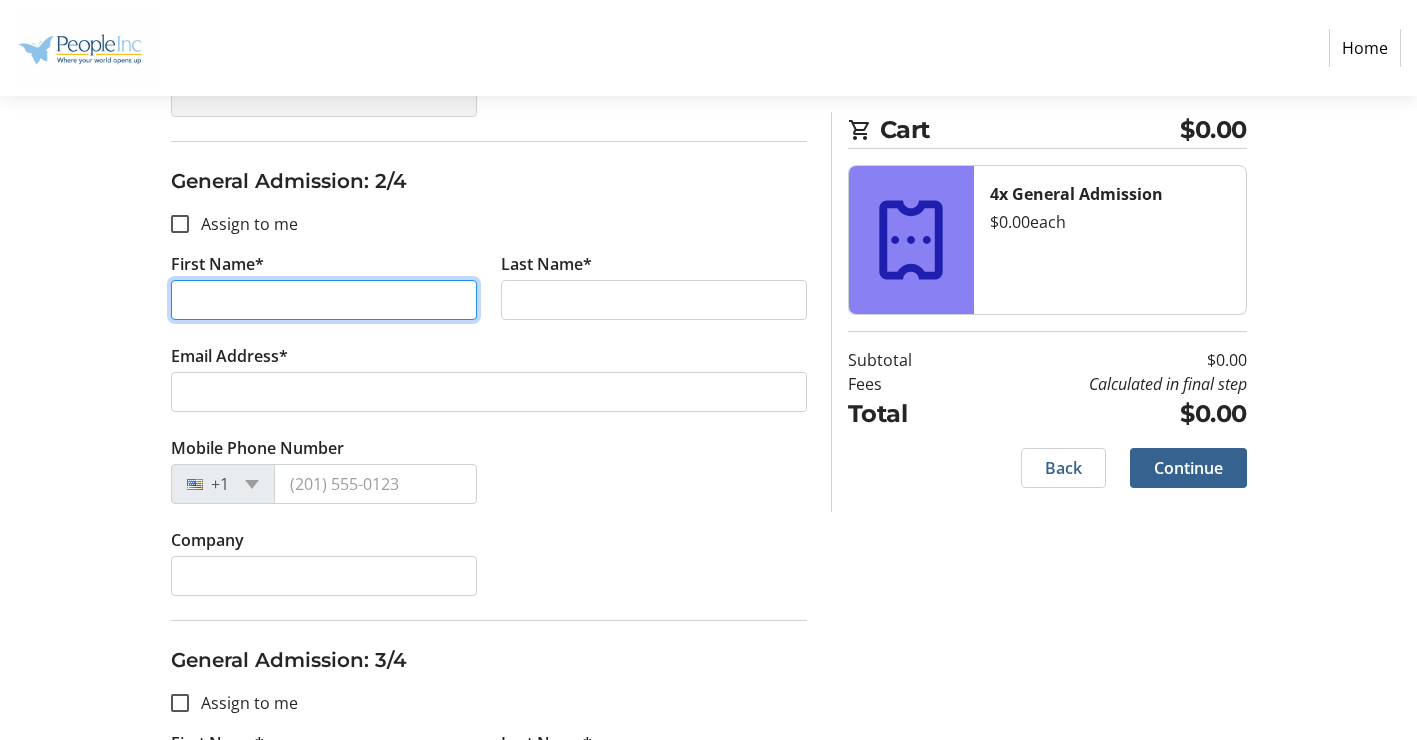 click on "First Name*" at bounding box center [324, 300] 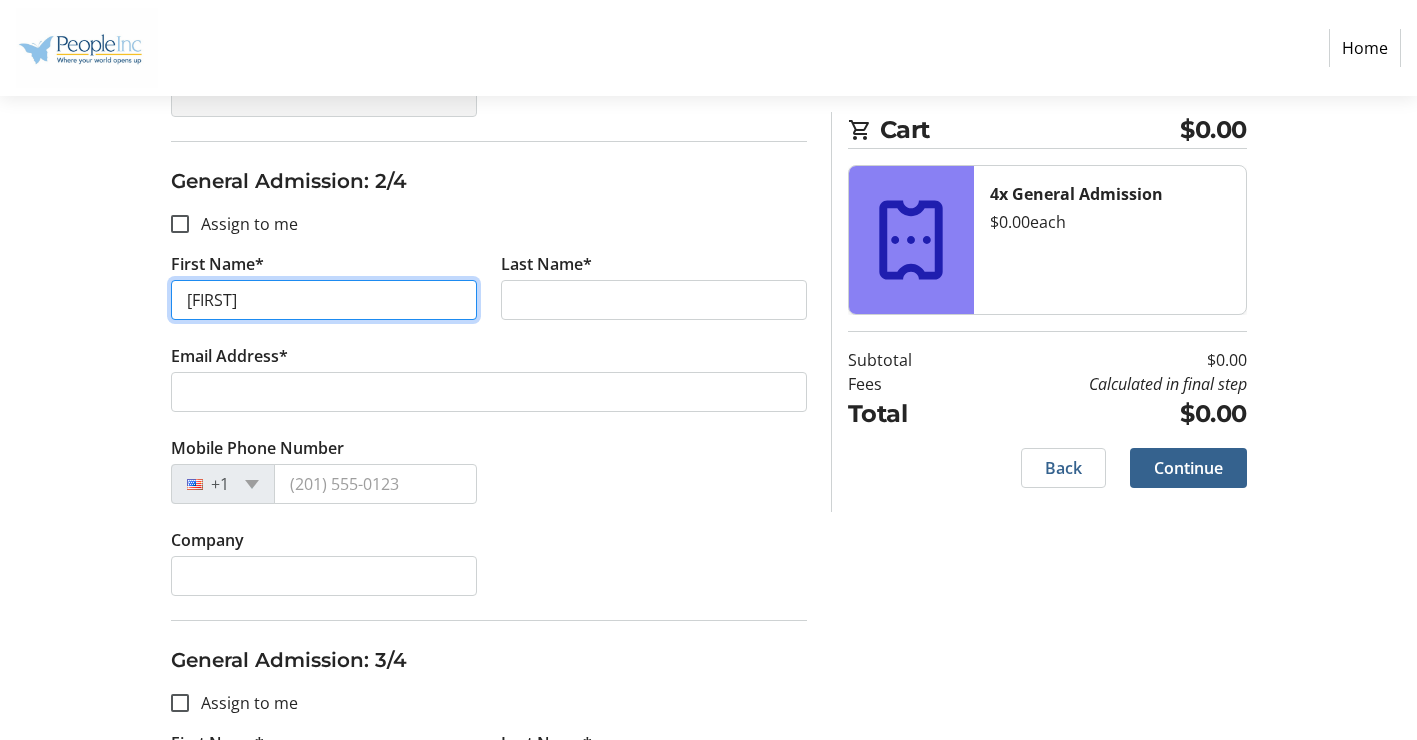 type on "[FIRST]" 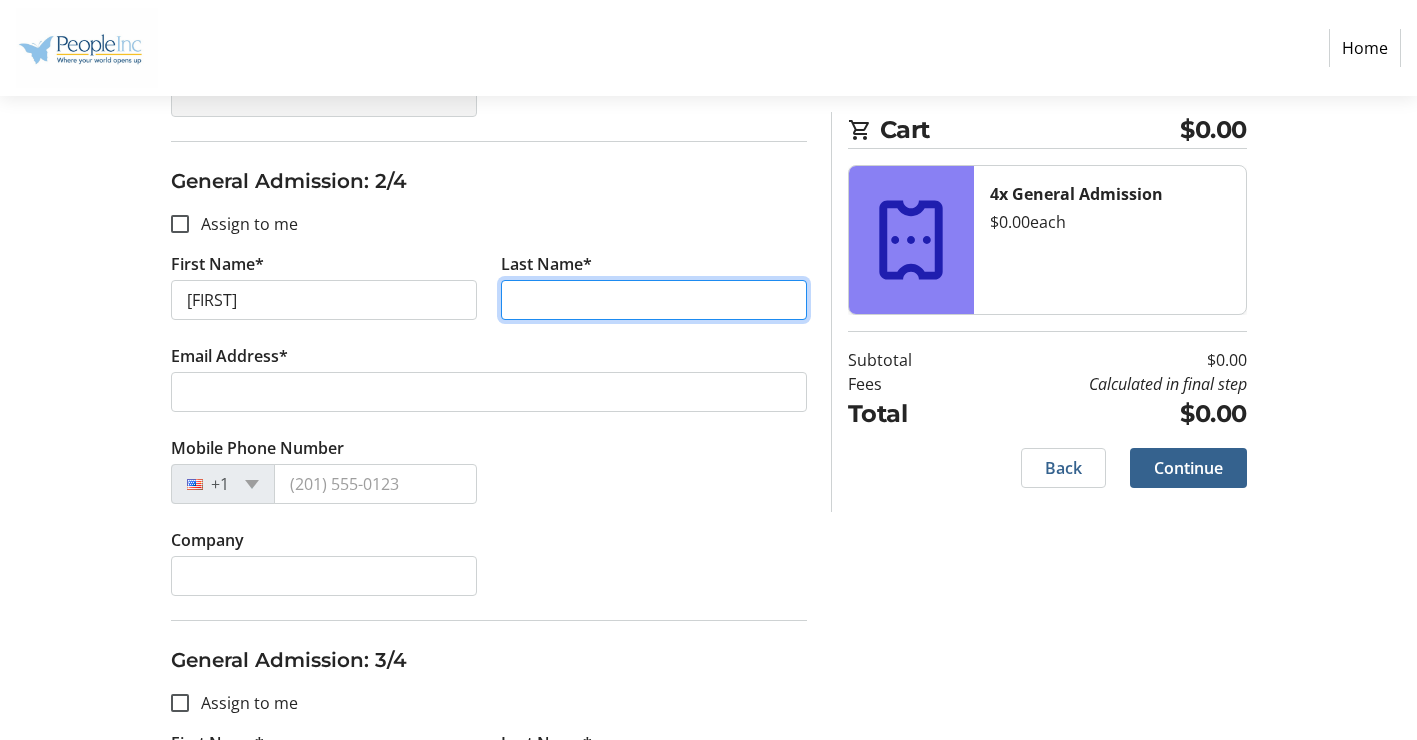 click on "Last Name*" at bounding box center [654, 300] 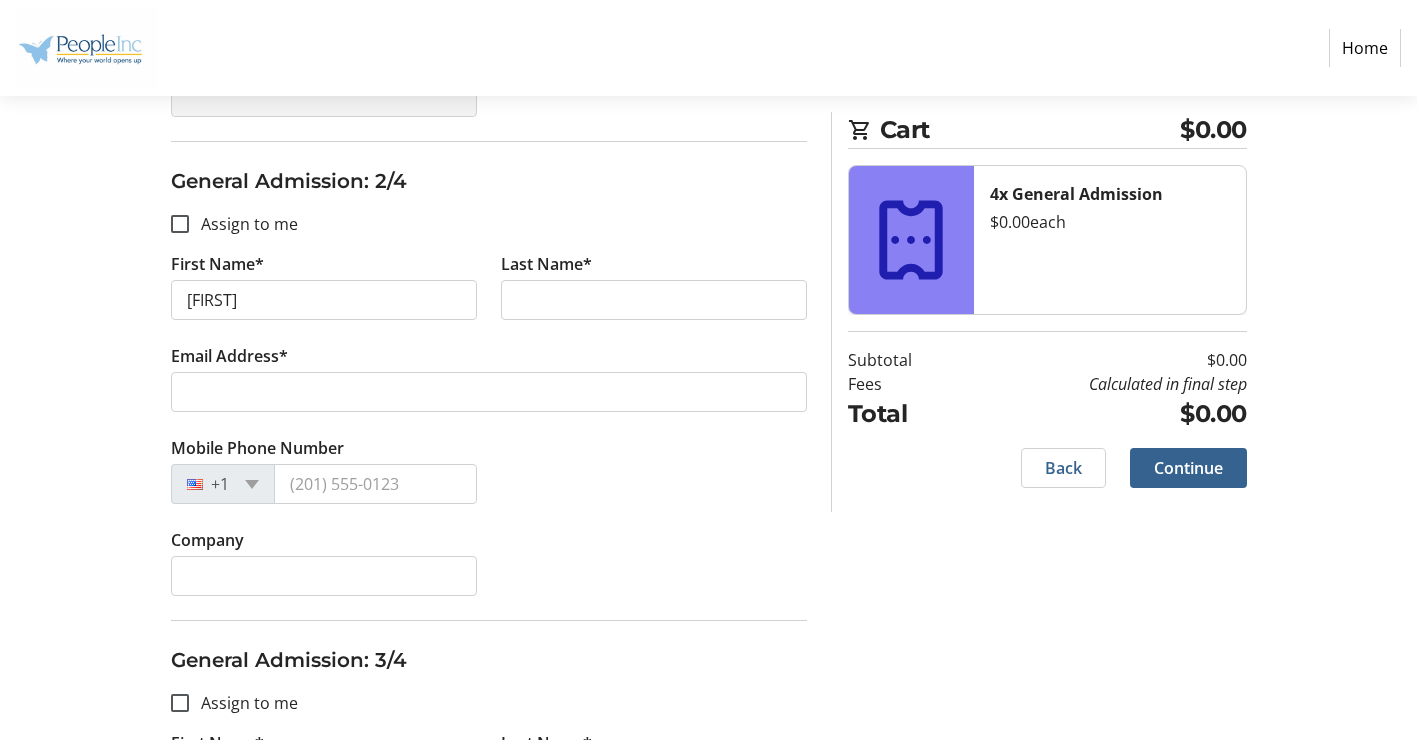 click on "General Admission: 2/4  Assign to me  First Name* [FIRST] Last Name* [LAST] Email Address* [EMAIL] Mobile Phone Number [PHONE] Company" at bounding box center [489, 380] 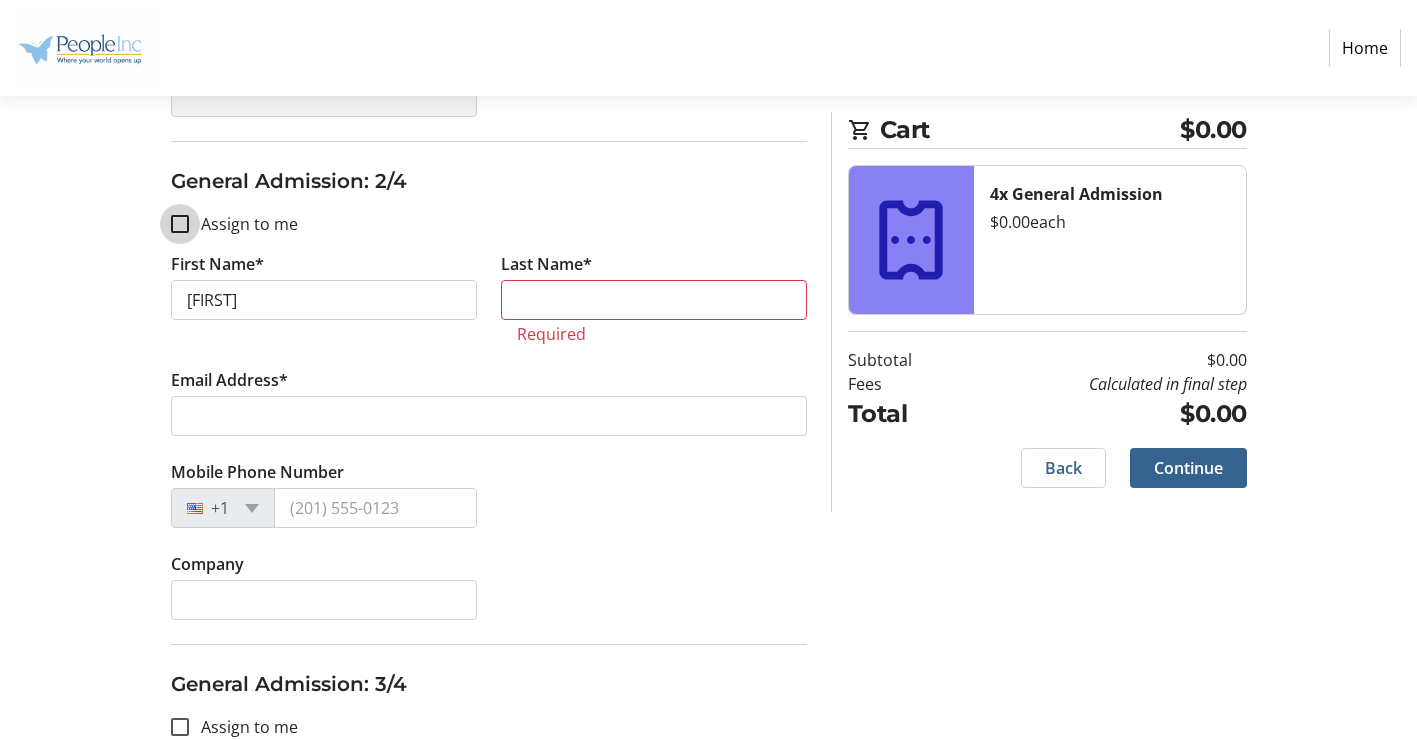 click on "Assign to me" at bounding box center (180, 224) 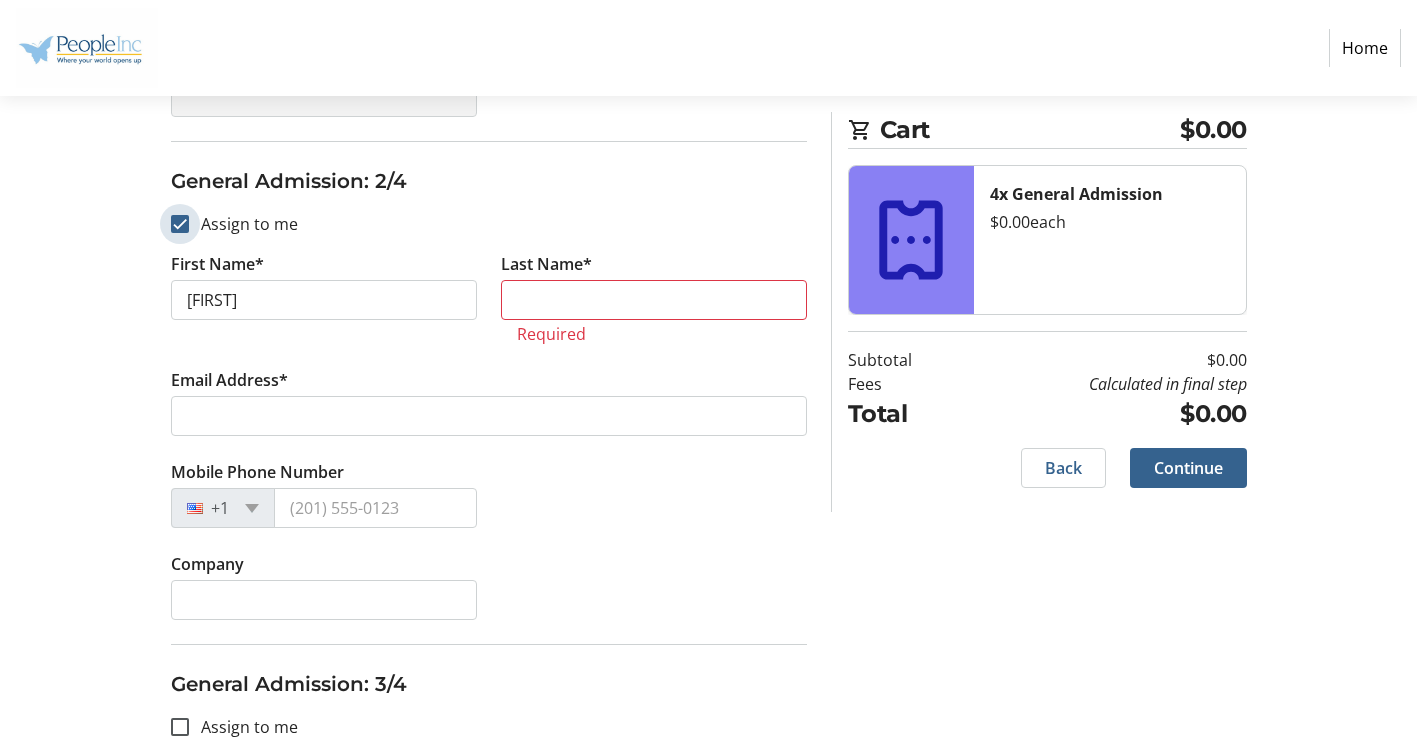checkbox on "true" 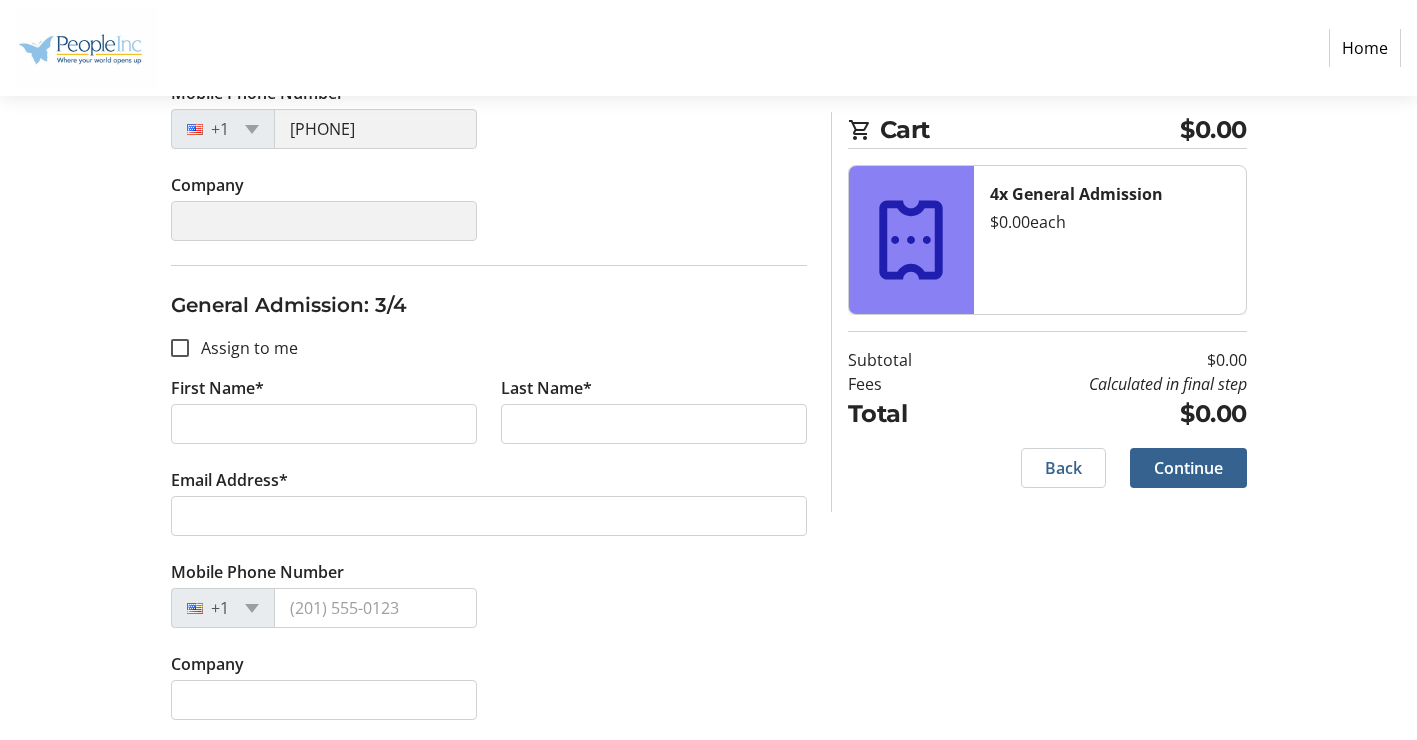 scroll, scrollTop: 1100, scrollLeft: 0, axis: vertical 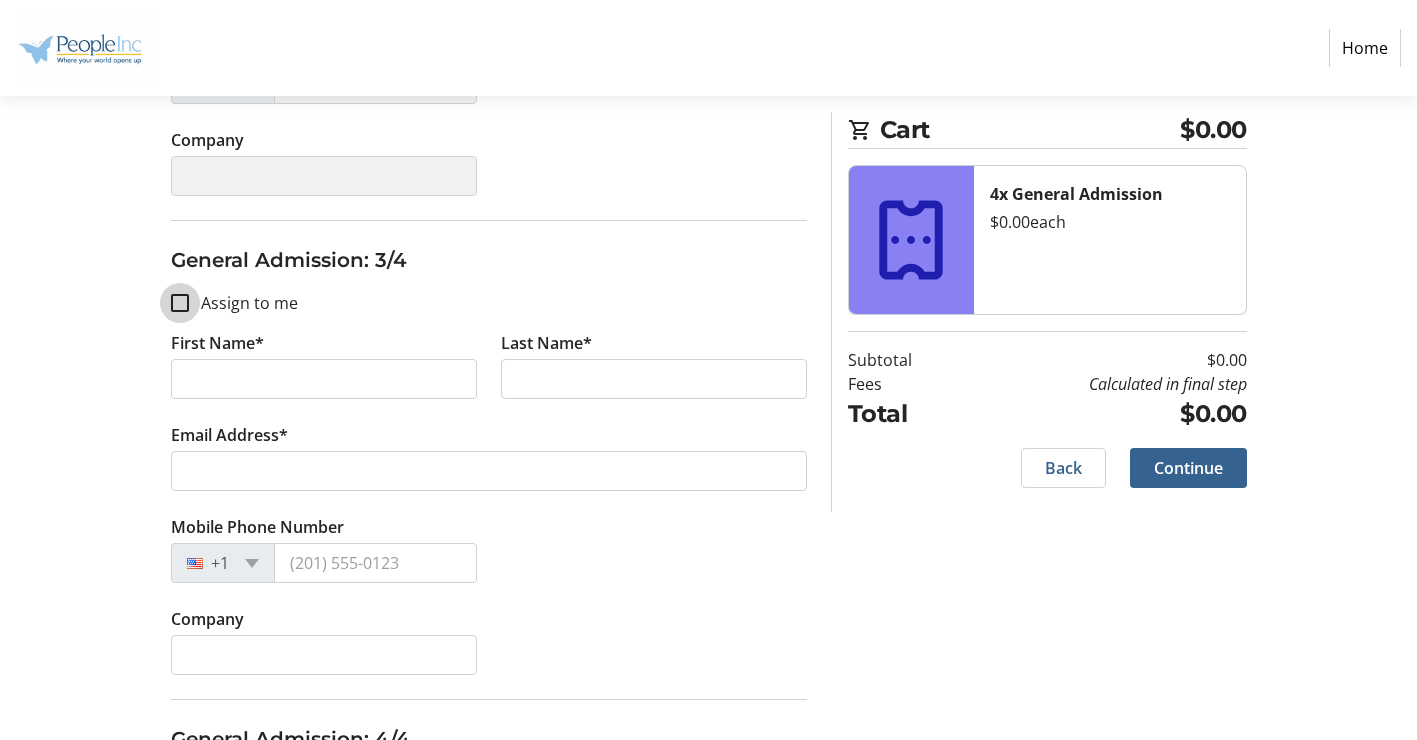 click on "Assign to me" at bounding box center (180, 303) 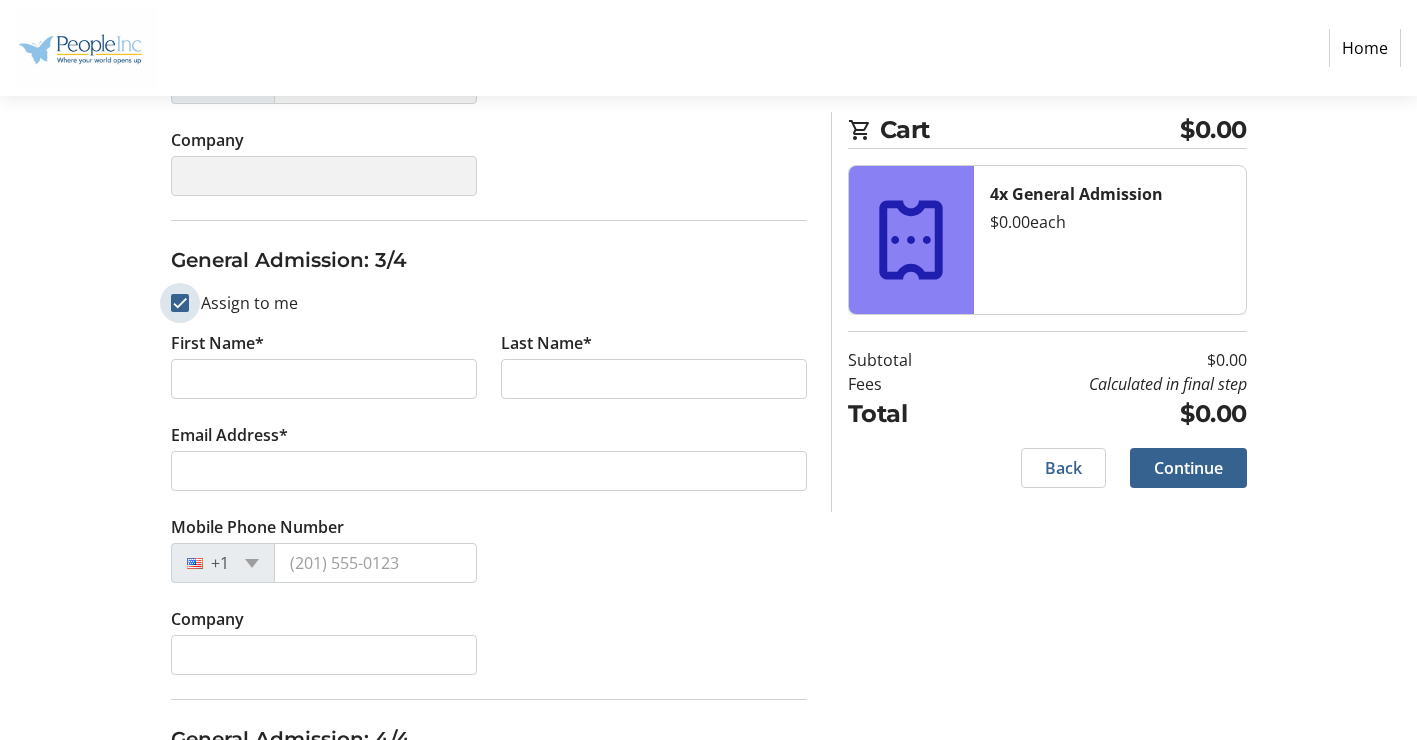 checkbox on "true" 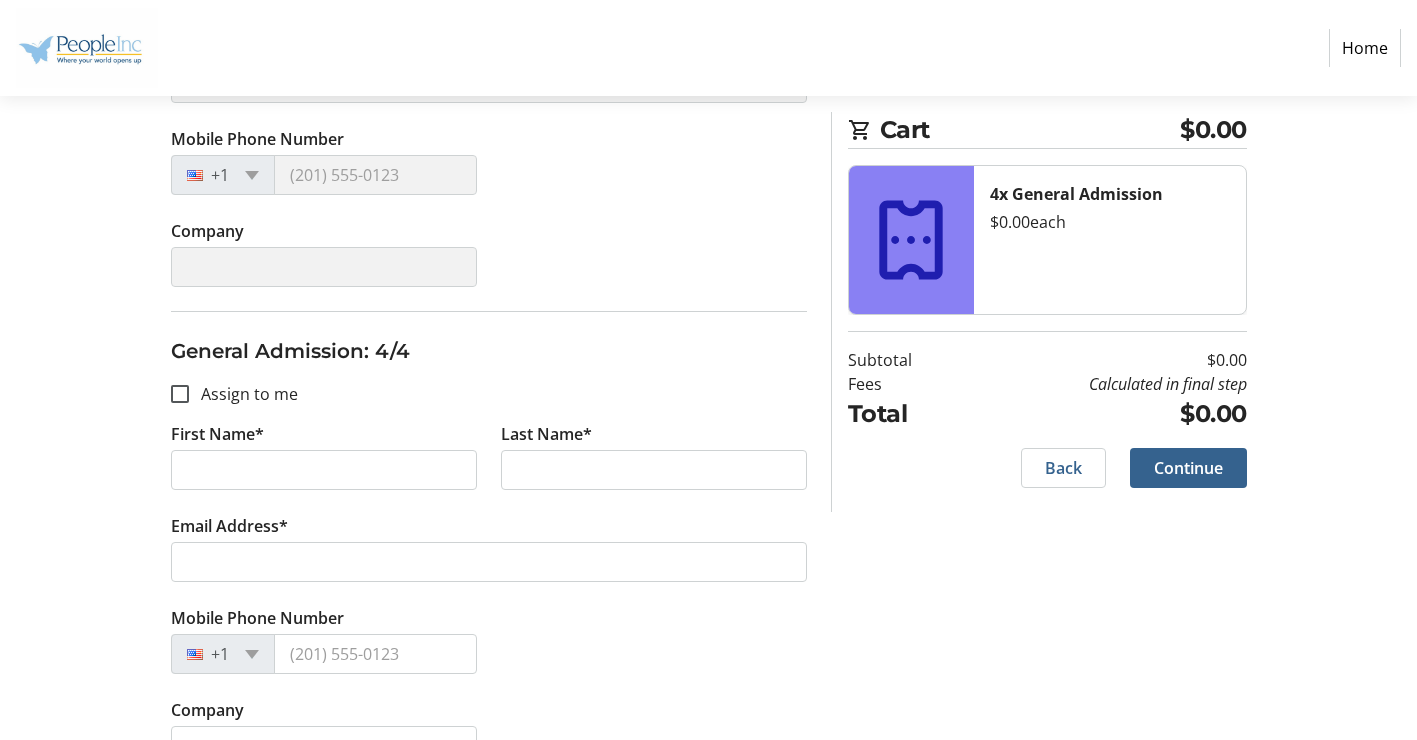 scroll, scrollTop: 1538, scrollLeft: 0, axis: vertical 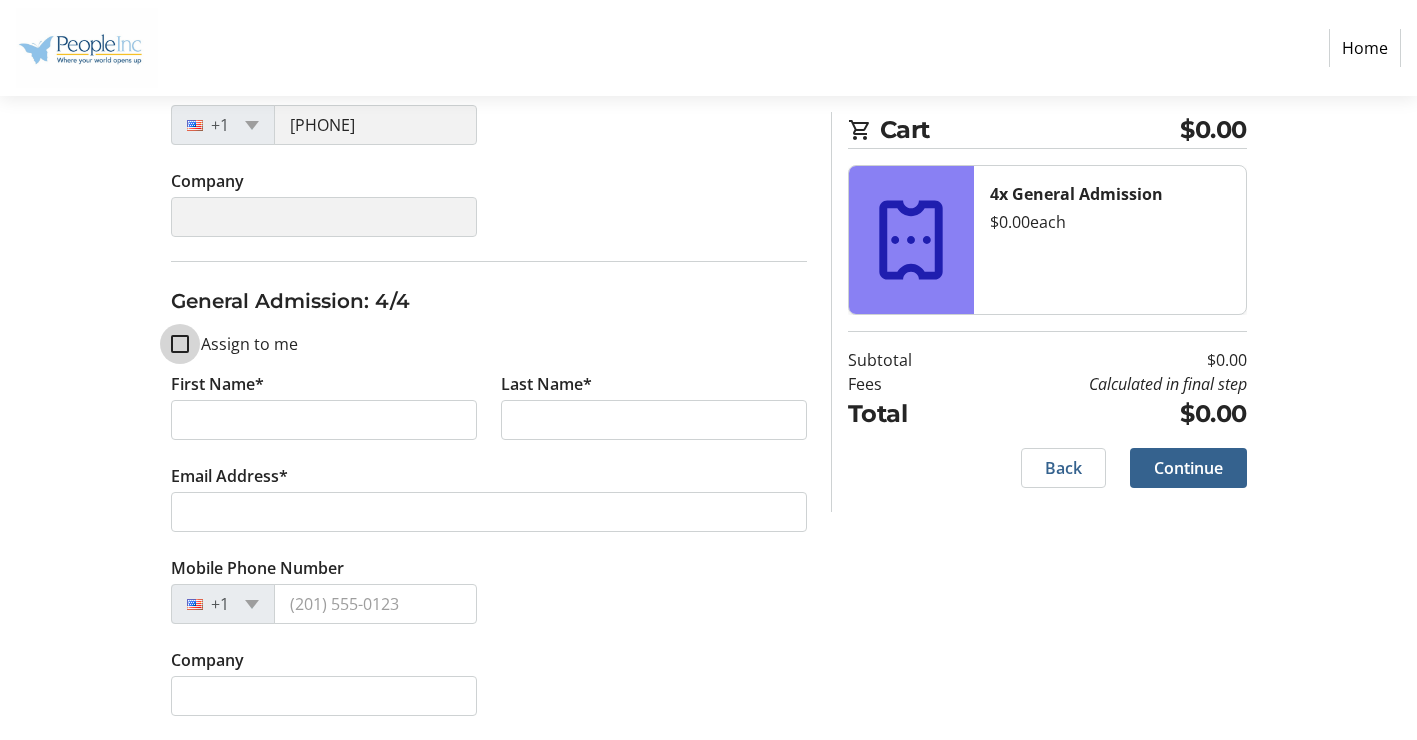 click on "Assign to me" at bounding box center [180, 344] 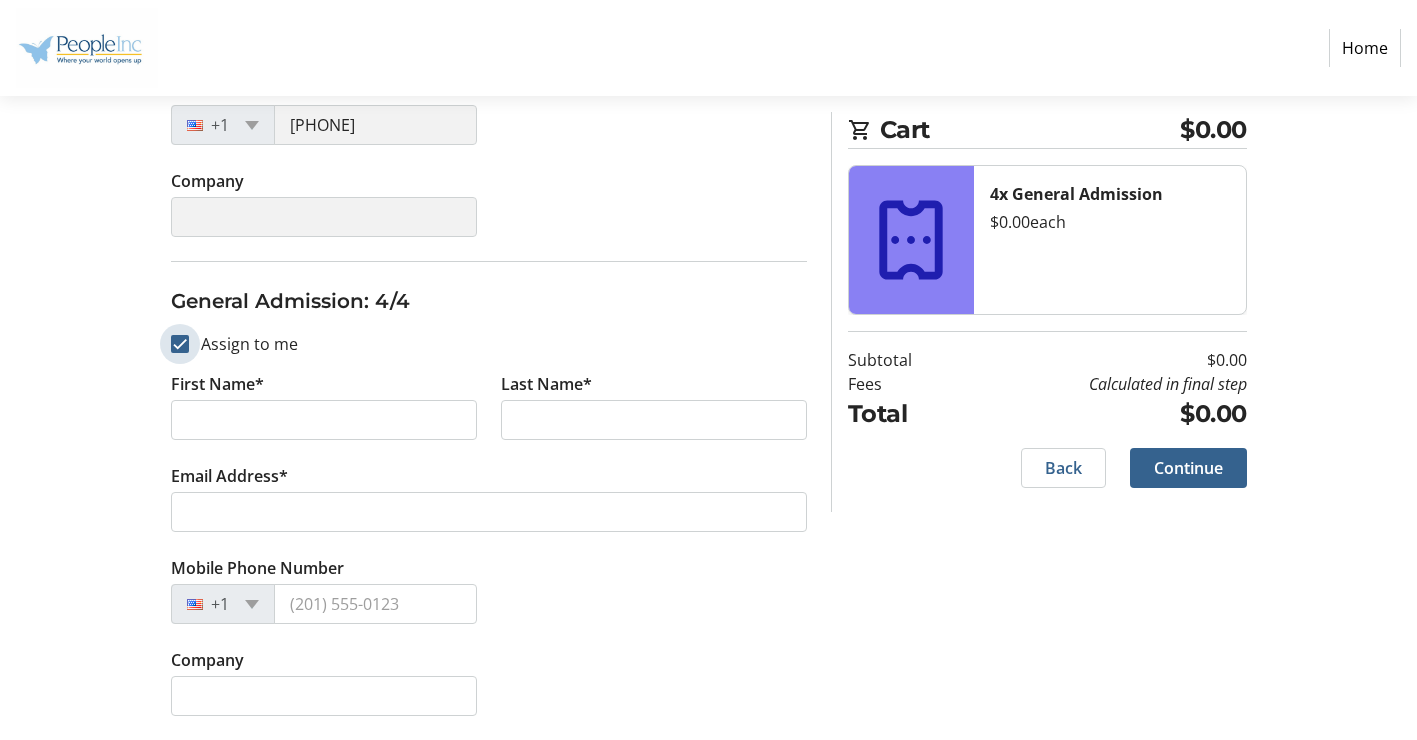 checkbox on "true" 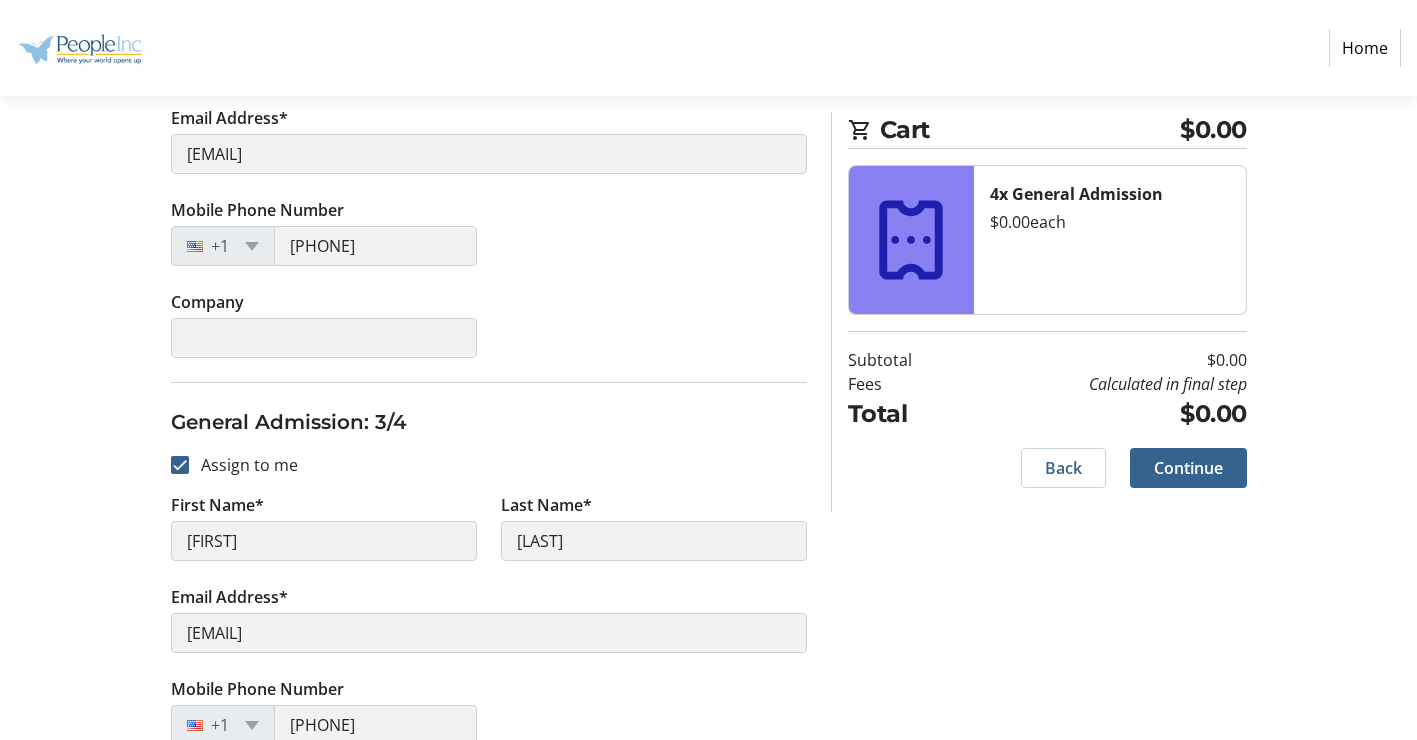 scroll, scrollTop: 1538, scrollLeft: 0, axis: vertical 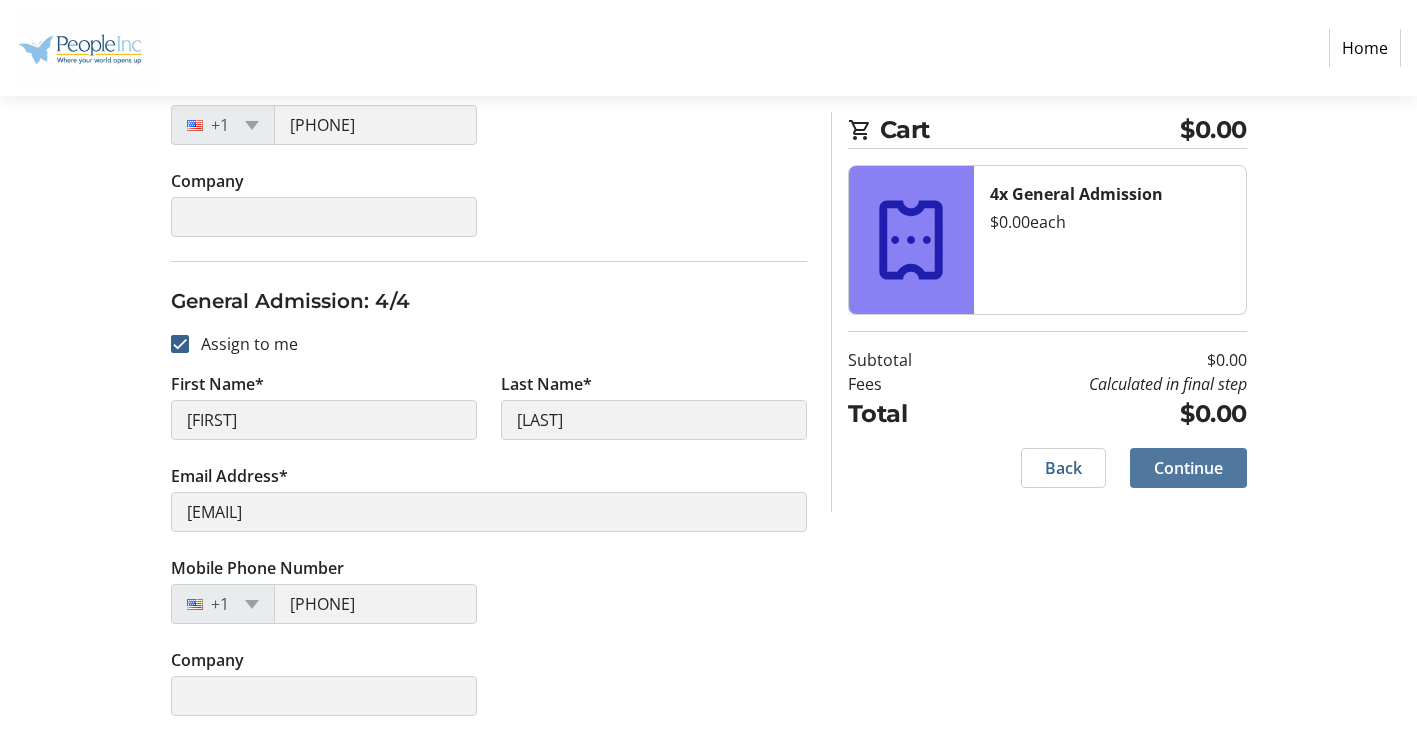 click on "Continue" at bounding box center [1188, 468] 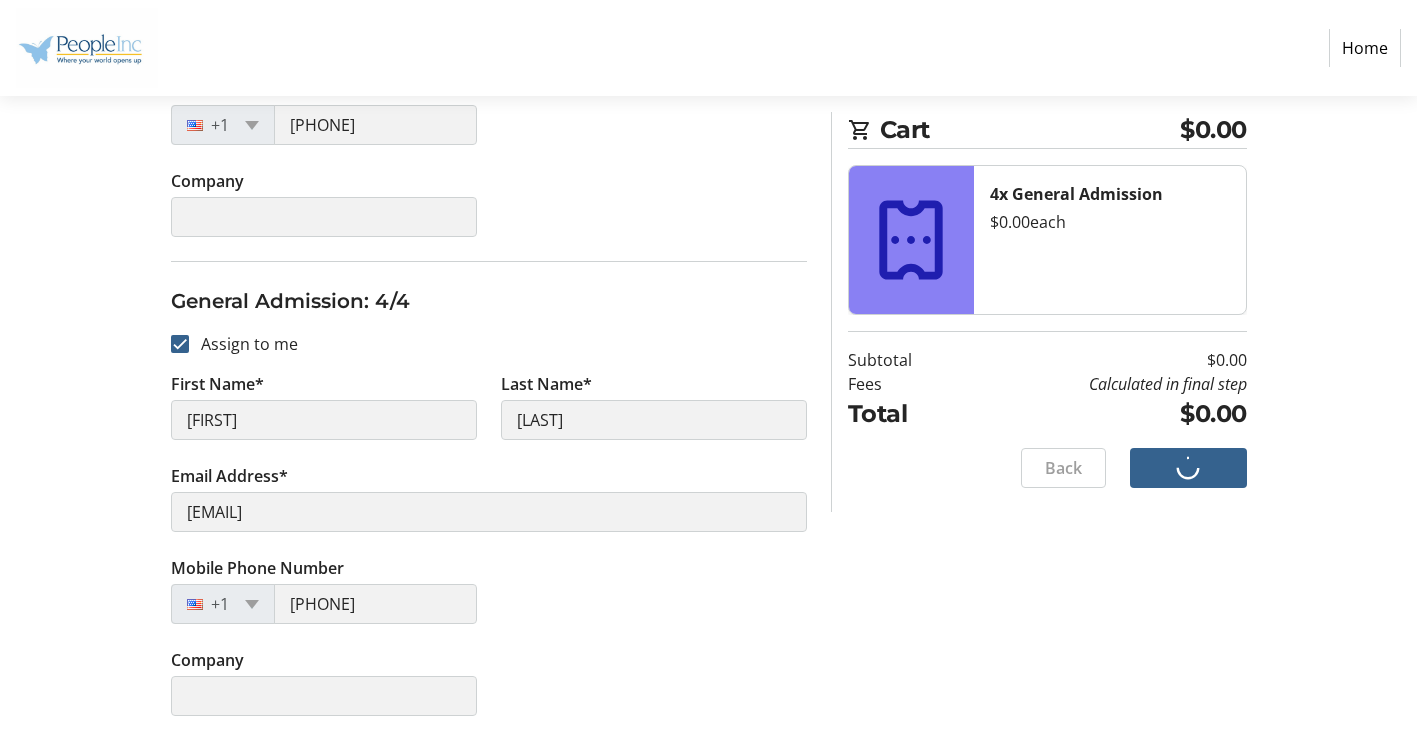 scroll, scrollTop: 0, scrollLeft: 0, axis: both 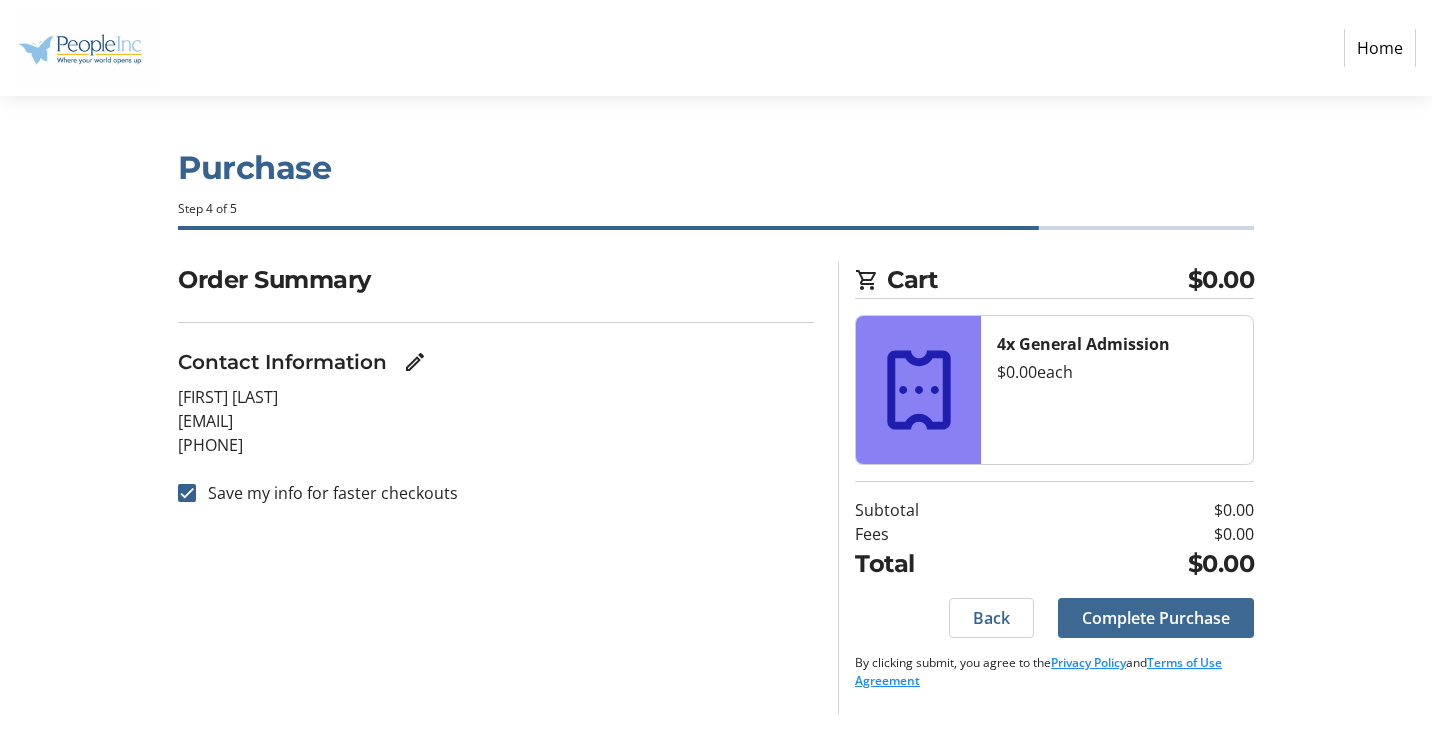 click on "Complete Purchase" at bounding box center [1156, 618] 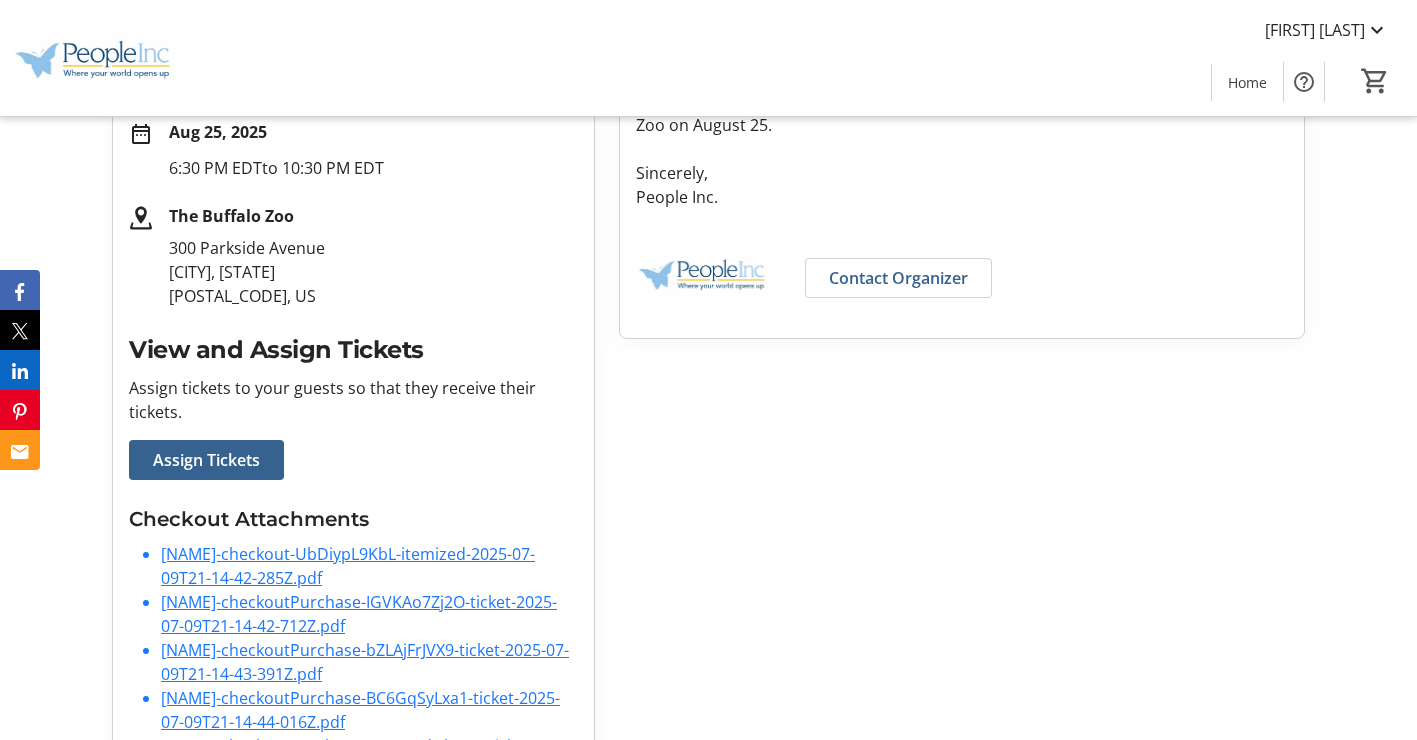 scroll, scrollTop: 491, scrollLeft: 0, axis: vertical 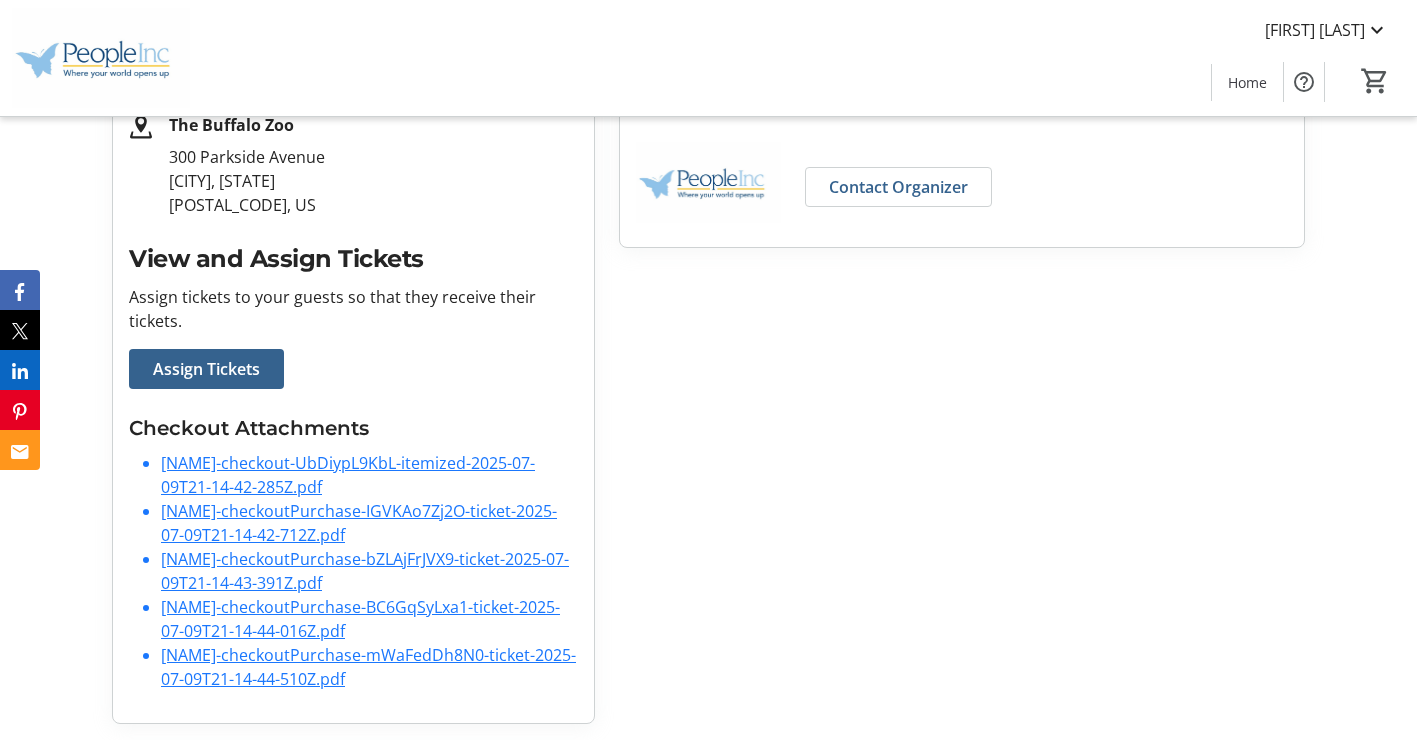click on "[NAME]-checkout-UbDiypL9KbL-itemized-2025-07-09T21-14-42-285Z.pdf" at bounding box center (348, 475) 